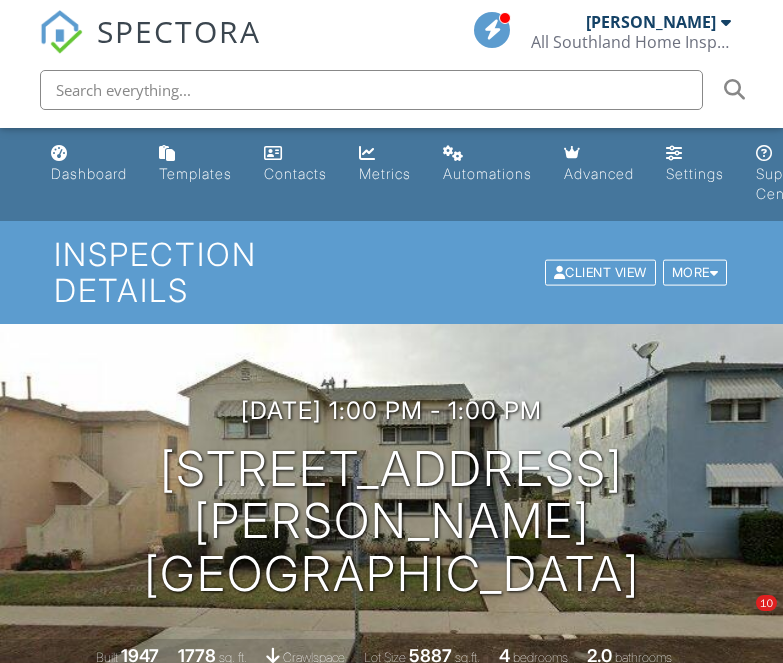scroll, scrollTop: 0, scrollLeft: 0, axis: both 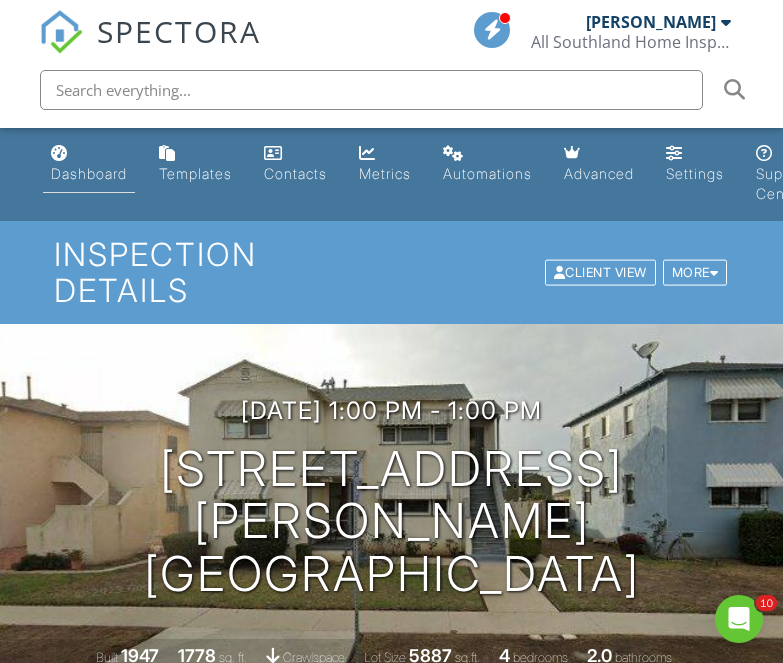 click on "Dashboard" at bounding box center [89, 173] 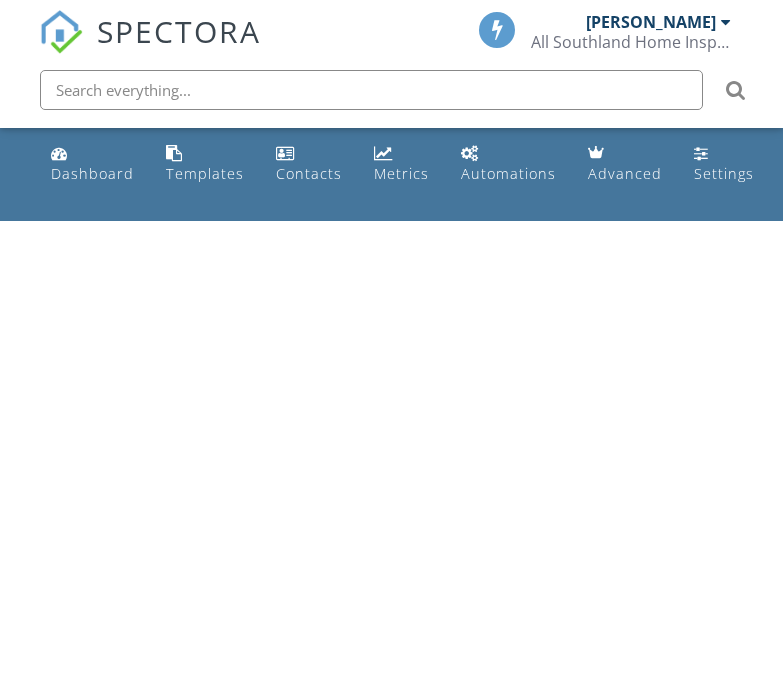 scroll, scrollTop: 0, scrollLeft: 0, axis: both 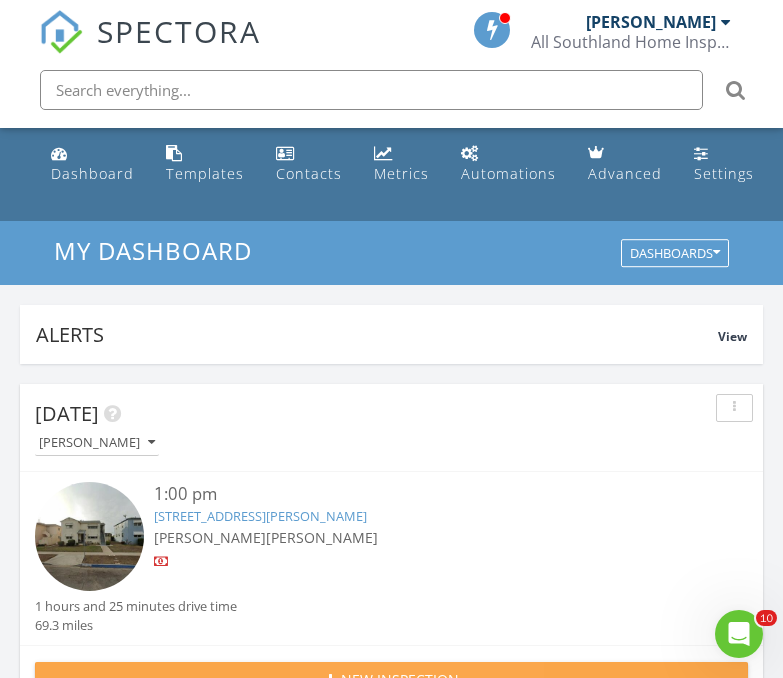 click on "New Inspection" at bounding box center (391, 680) 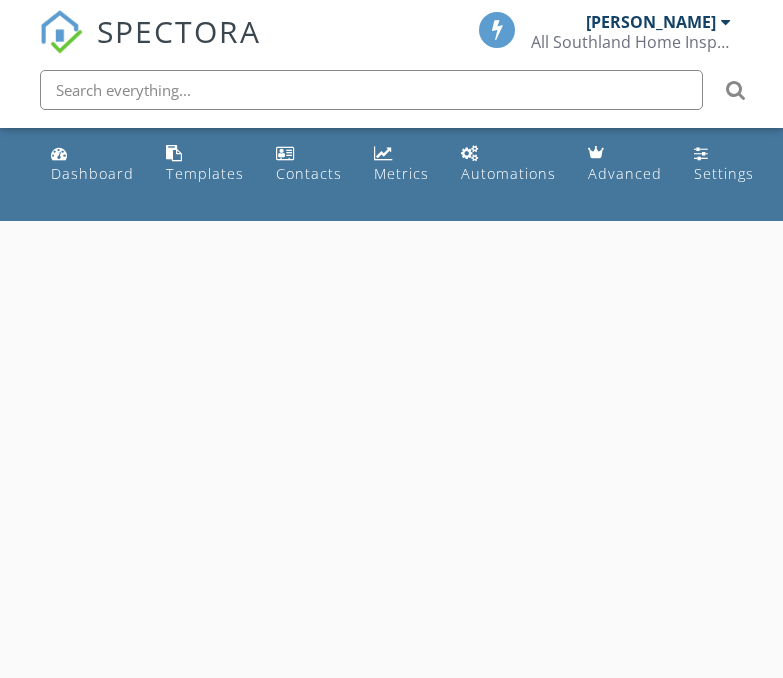 scroll, scrollTop: 0, scrollLeft: 0, axis: both 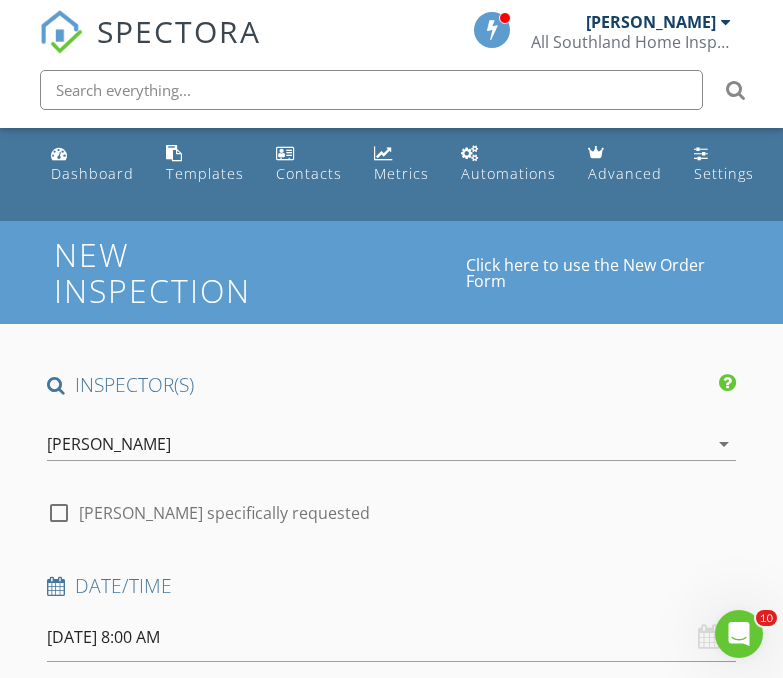 click on "INSPECTOR(S)
check_box   Wayne Wolven   PRIMARY   check_box_outline_blank   Hector Avila     check_box_outline_blank   Miguel Zuniga     Wayne Wolven arrow_drop_down   check_box_outline_blank Wayne Wolven specifically requested
Date/Time
07/11/2025 8:00 AM
Location
Address Form       Can't find your address?   Click here.
client
check_box Enable Client CC email for this inspection   Client Search     check_box_outline_blank Client is a Company/Organization     First Name   Last Name   Email   CC Email   Phone           Notes   Private Notes
ADD ADDITIONAL client
SERVICES
check_box_outline_blank   Residential Inspection   check_box_outline_blank   Mobile Home   Park models only check_box_outline_blank   Commercial Inspection   check_box_outline_blank   10 Unit Inspection" at bounding box center (391, 1917) 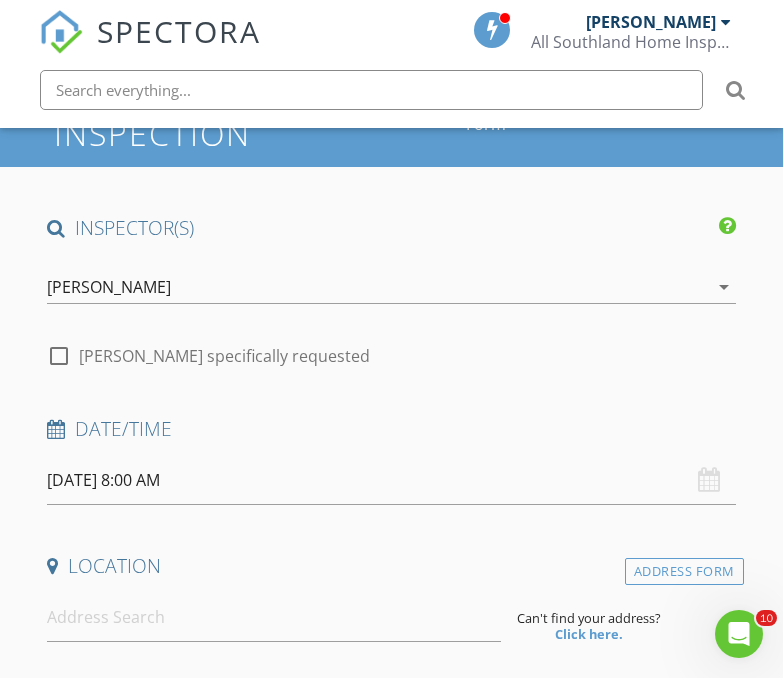scroll, scrollTop: 160, scrollLeft: 0, axis: vertical 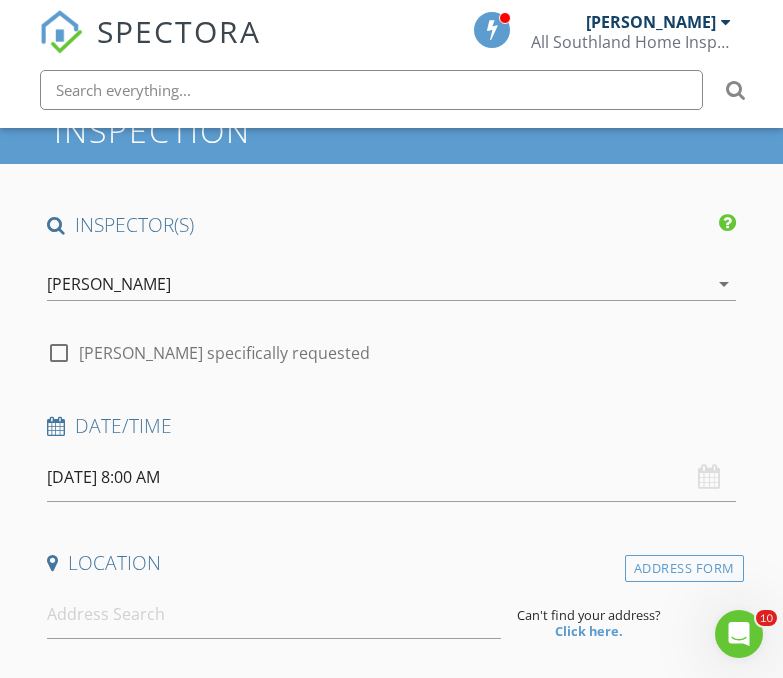 click on "[PERSON_NAME]" at bounding box center [377, 284] 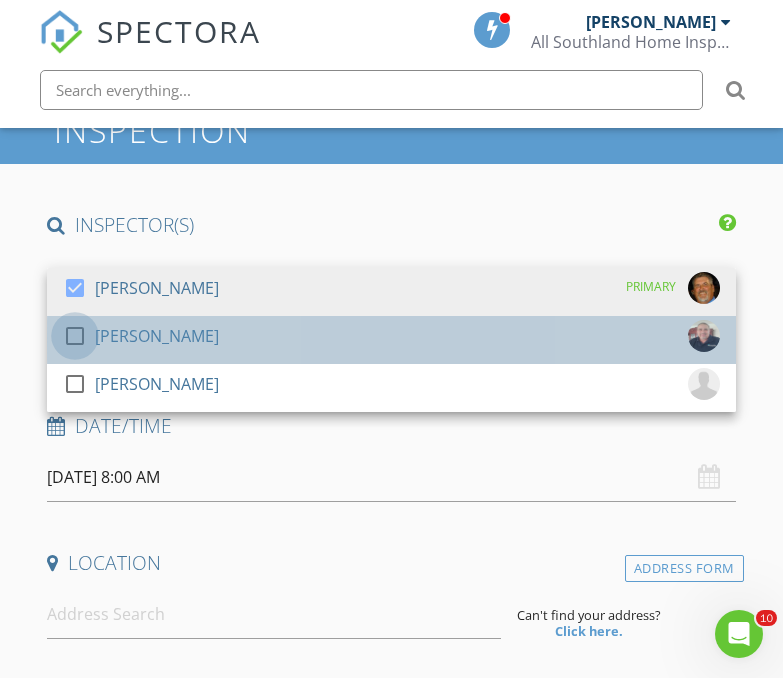 click at bounding box center (75, 336) 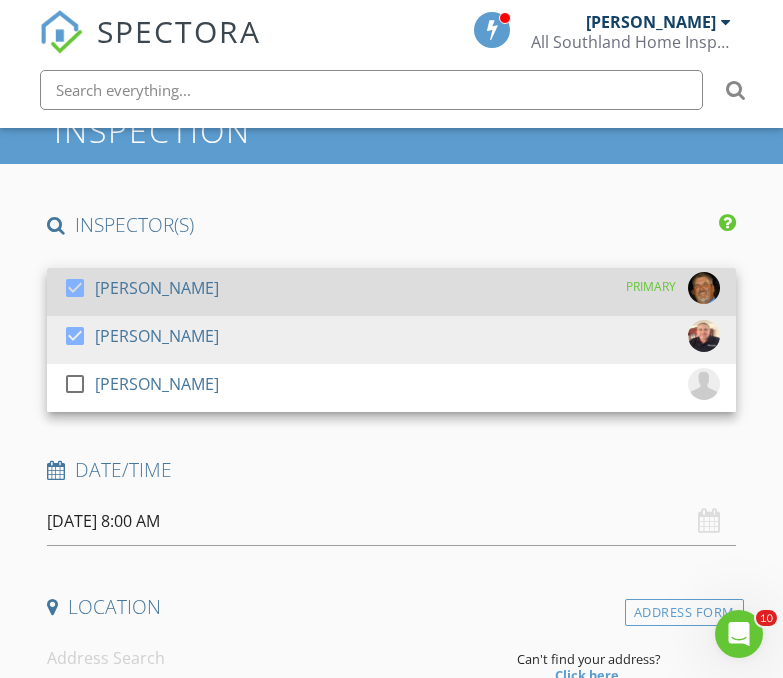 click at bounding box center (75, 288) 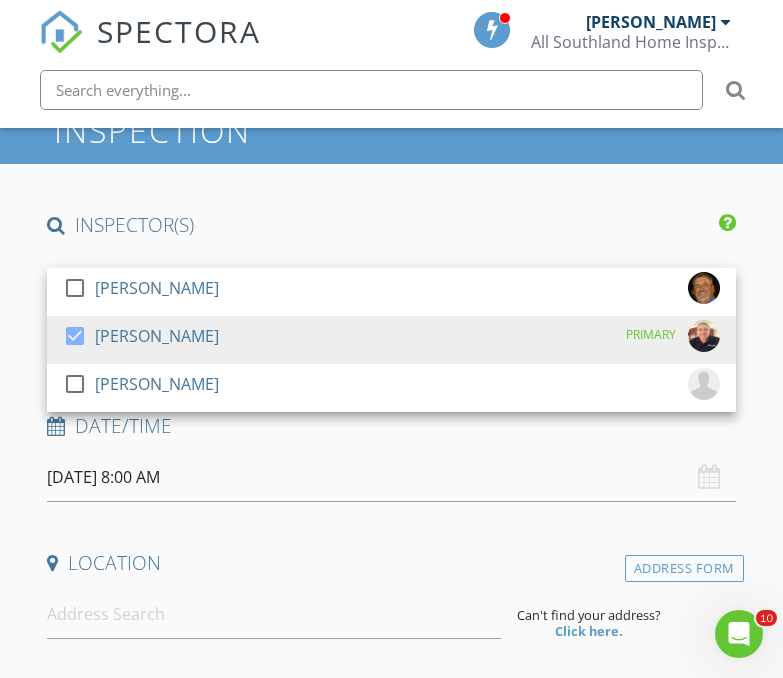 click on "New Inspection
Click here to use the New Order Form
INSPECTOR(S)
check_box_outline_blank   Wayne Wolven     check_box   Hector Avila   PRIMARY   check_box_outline_blank   Miguel Zuniga     Hector Avila arrow_drop_down   check_box_outline_blank Hector Avila specifically requested
Date/Time
07/11/2025 8:00 AM
Location
Address Form       Can't find your address?   Click here.
client
check_box Enable Client CC email for this inspection   Client Search     check_box_outline_blank Client is a Company/Organization     First Name   Last Name   Email   CC Email   Phone           Notes   Private Notes
ADD ADDITIONAL client
SERVICES
check_box_outline_blank   Residential Inspection   check_box_outline_blank   Mobile Home   Park models only check_box_outline_blank" at bounding box center (391, 1705) 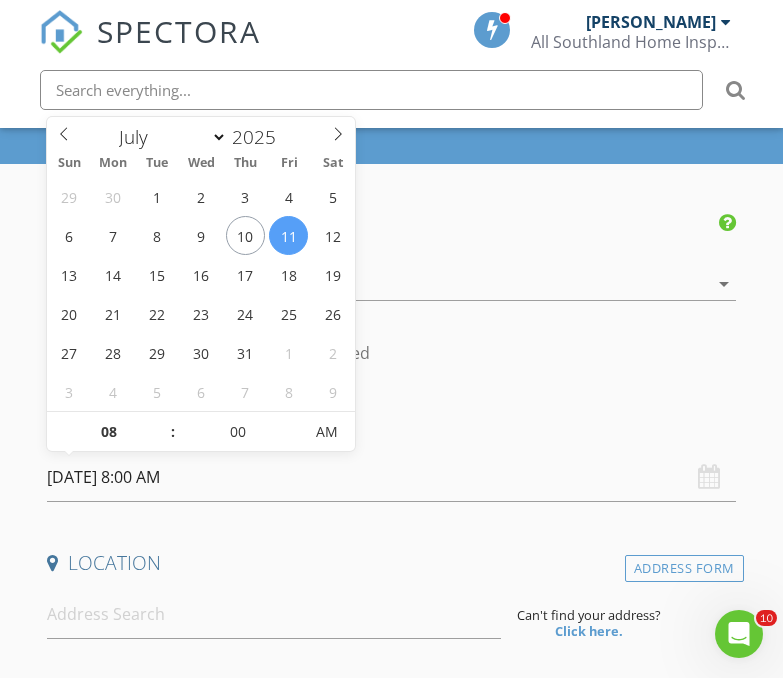 click on "07/11/2025 8:00 AM" at bounding box center (391, 477) 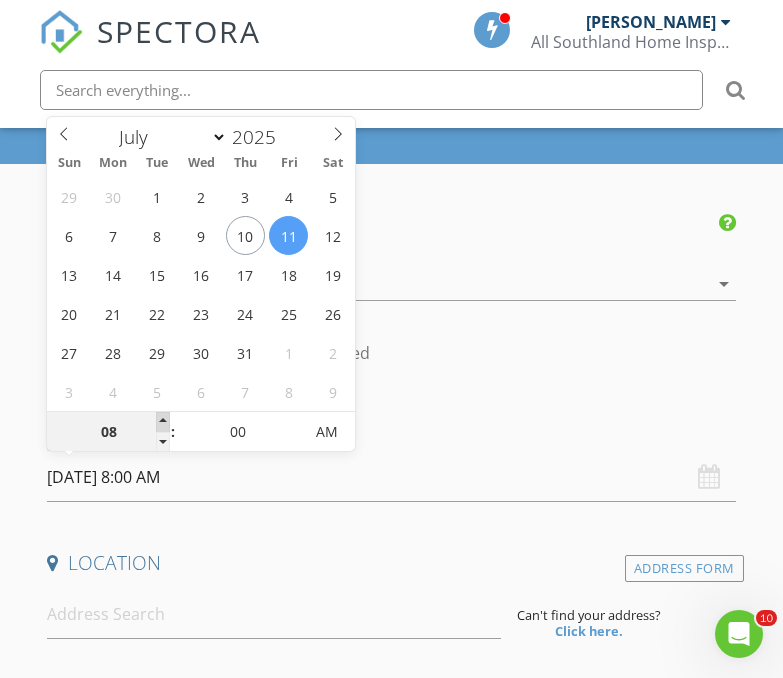 type on "09" 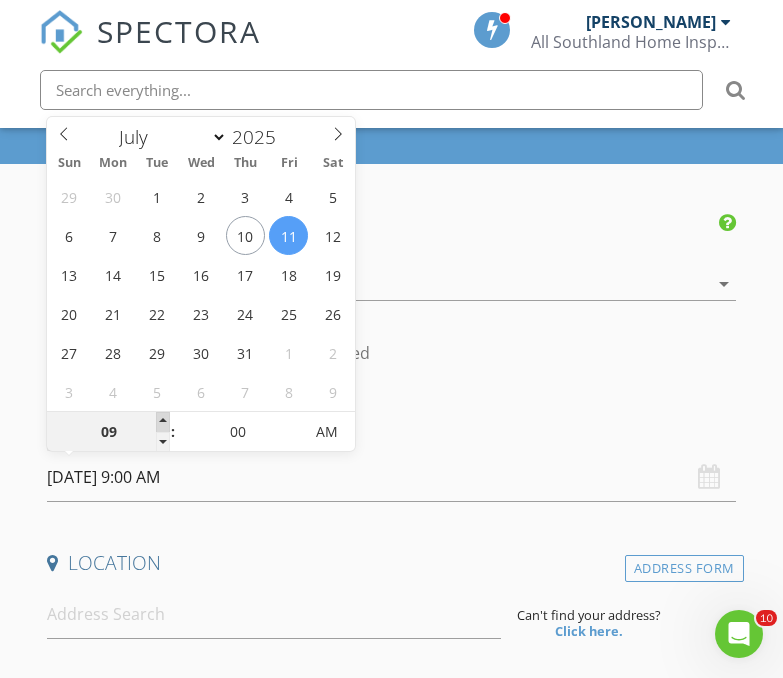 click at bounding box center (163, 422) 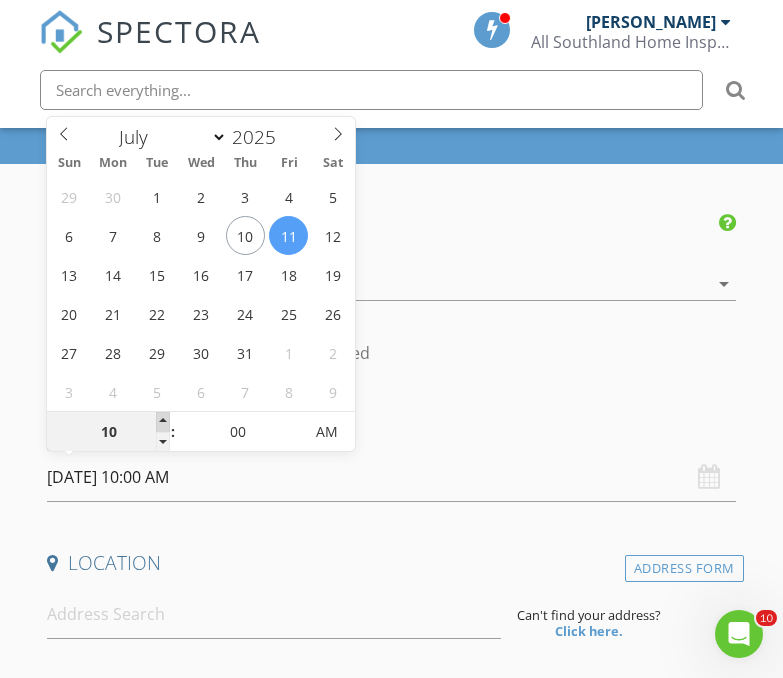 click at bounding box center (163, 422) 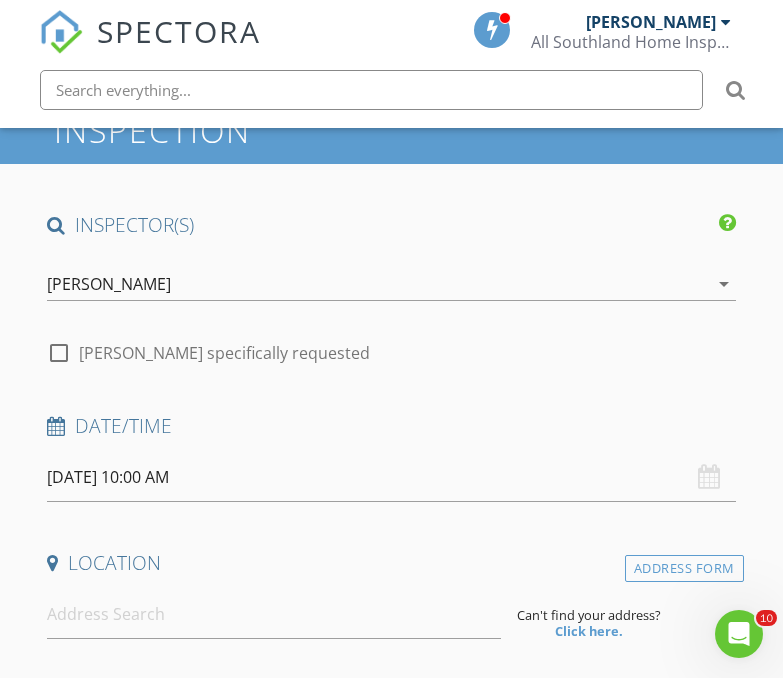 click on "New Inspection
Click here to use the New Order Form
INSPECTOR(S)
check_box_outline_blank   Wayne Wolven     check_box   Hector Avila   PRIMARY   check_box_outline_blank   Miguel Zuniga     Hector Avila arrow_drop_down   check_box_outline_blank Hector Avila specifically requested
Date/Time
07/11/2025 10:00 AM
Location
Address Form       Can't find your address?   Click here.
client
check_box Enable Client CC email for this inspection   Client Search     check_box_outline_blank Client is a Company/Organization     First Name   Last Name   Email   CC Email   Phone           Notes   Private Notes
ADD ADDITIONAL client
SERVICES
check_box_outline_blank   Residential Inspection   check_box_outline_blank   Mobile Home   Park models only check_box_outline_blank" at bounding box center (391, 1705) 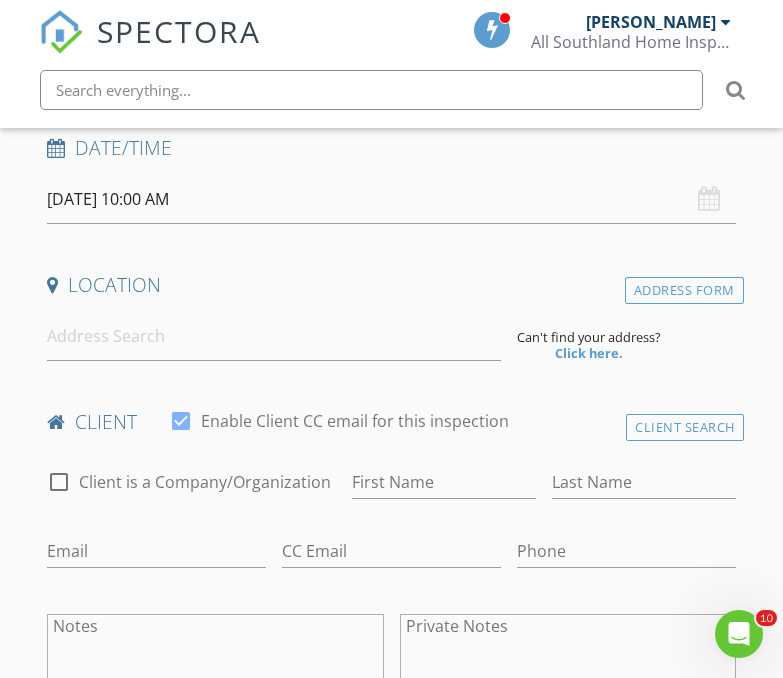 scroll, scrollTop: 440, scrollLeft: 0, axis: vertical 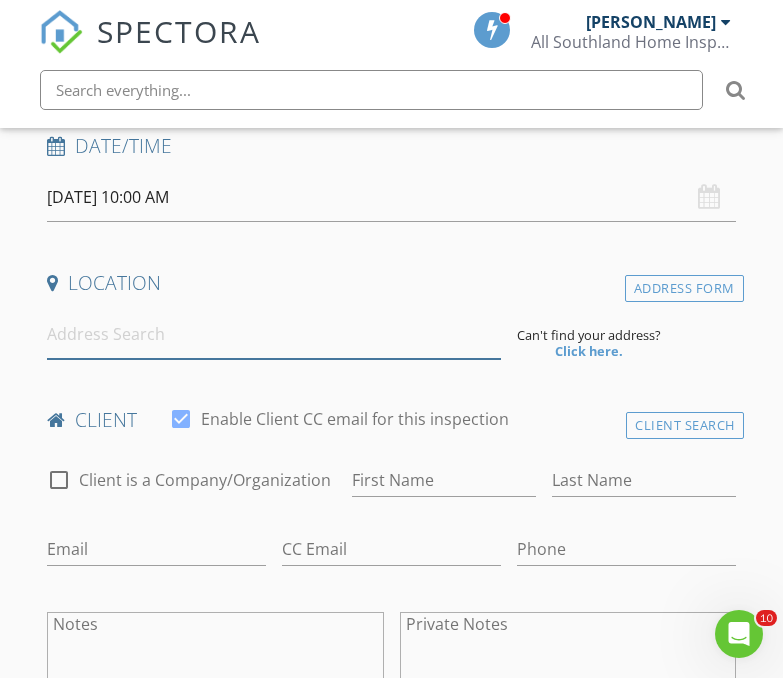 click at bounding box center (274, 334) 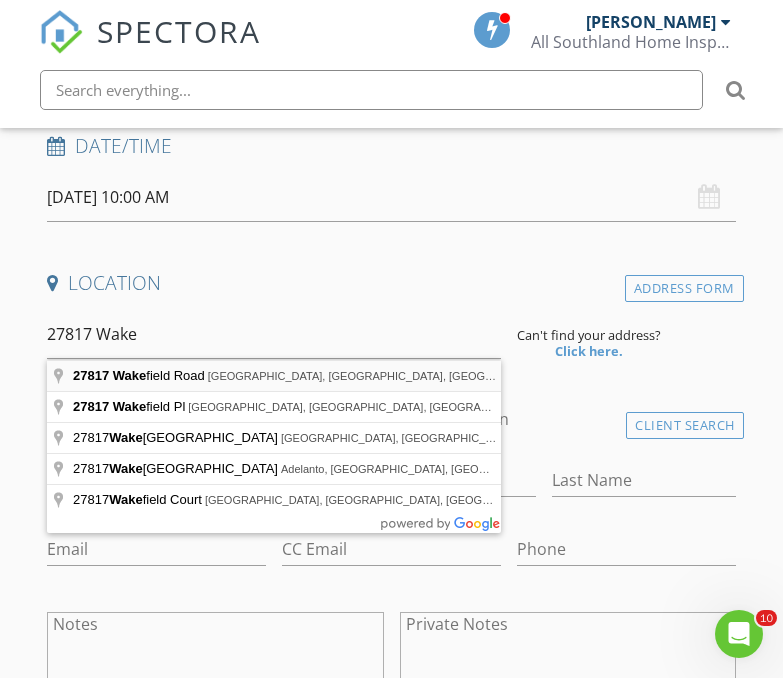 type on "27817 Wakefield Road, Castaic, CA, USA" 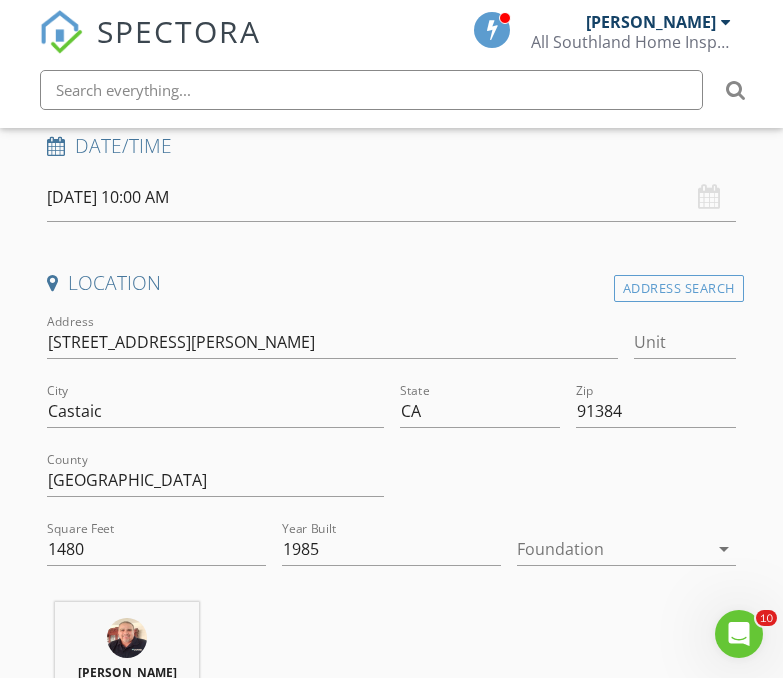 click at bounding box center [612, 549] 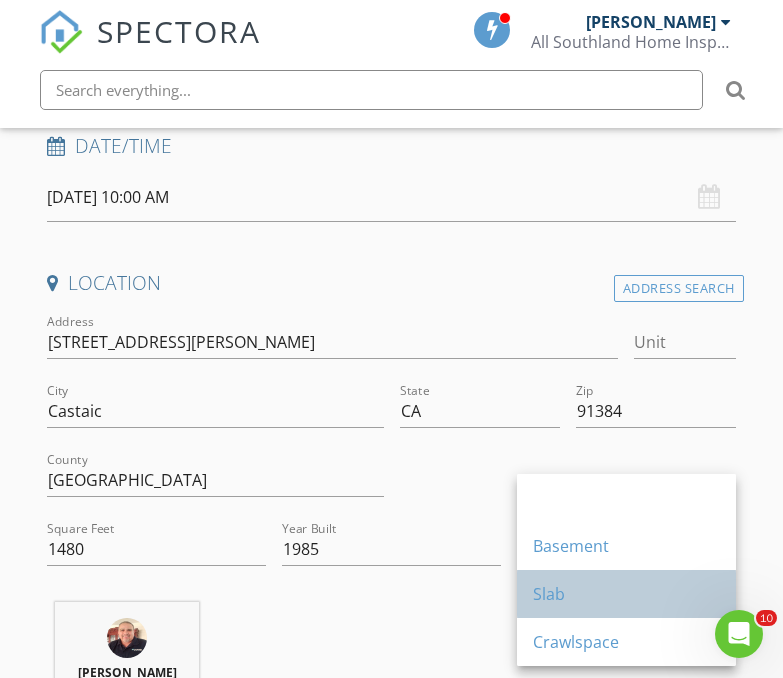 click on "Slab" at bounding box center (626, 594) 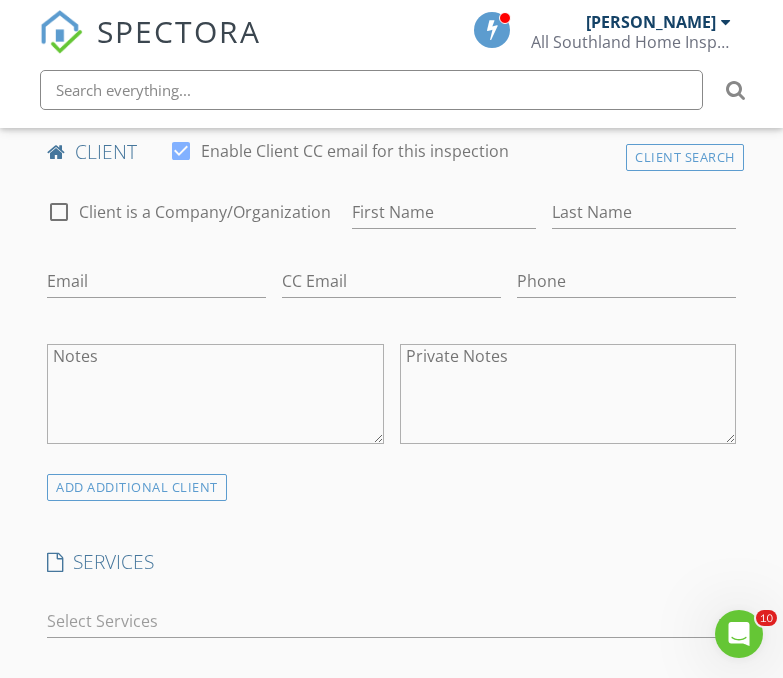 scroll, scrollTop: 1130, scrollLeft: 0, axis: vertical 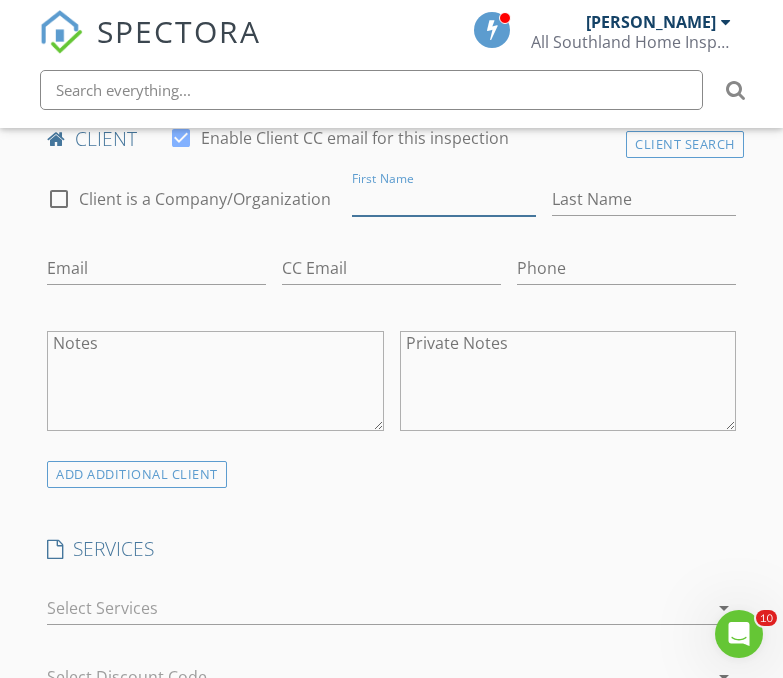 click on "First Name" at bounding box center [444, 199] 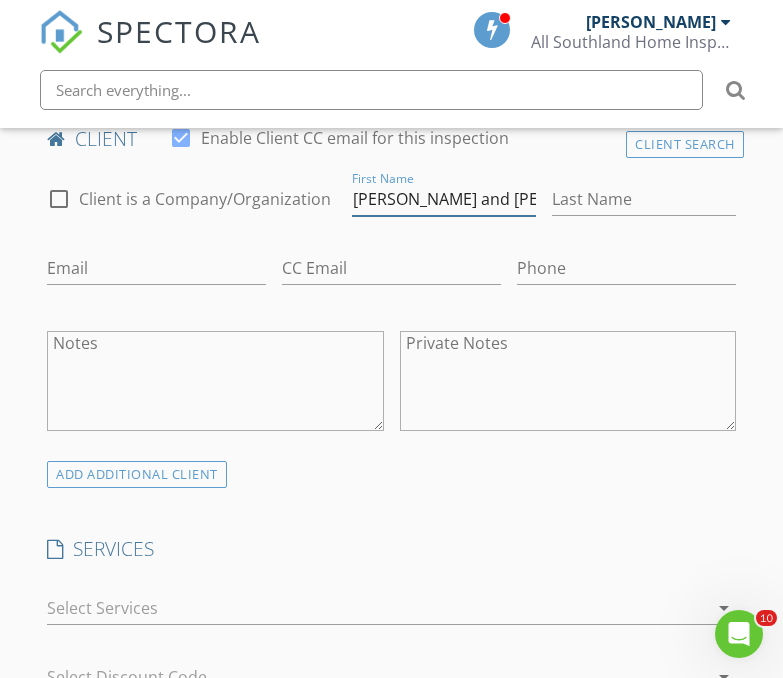 type on "Larry and Linda" 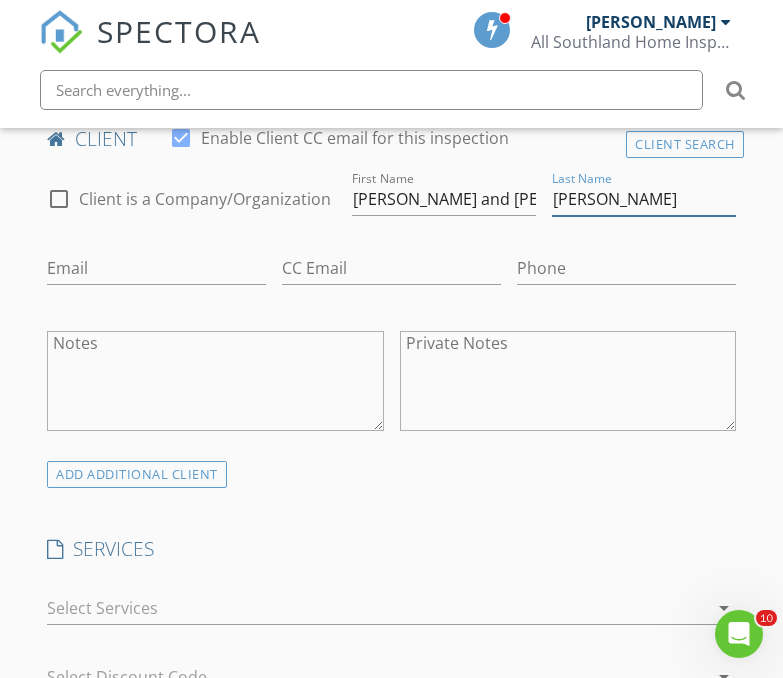 type on "Putman" 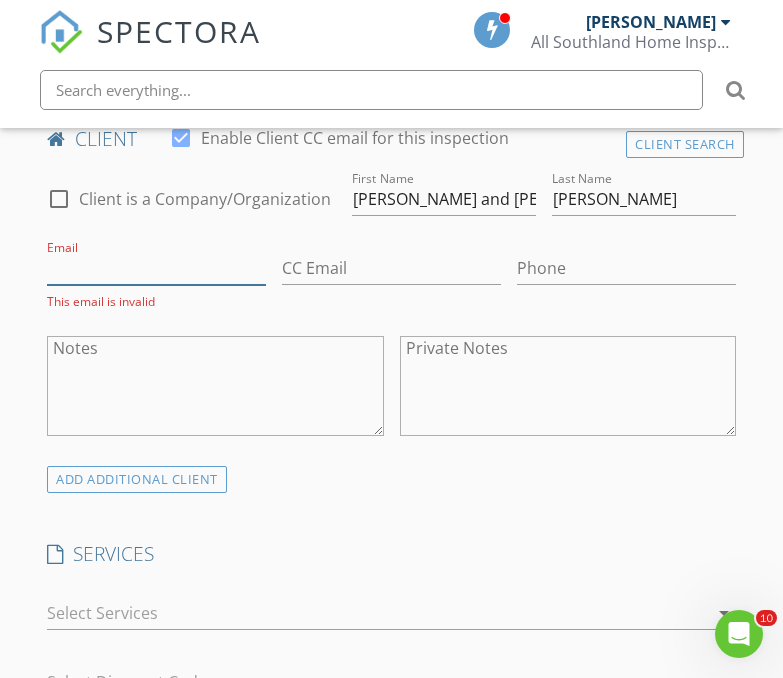 click on "Email" at bounding box center [156, 268] 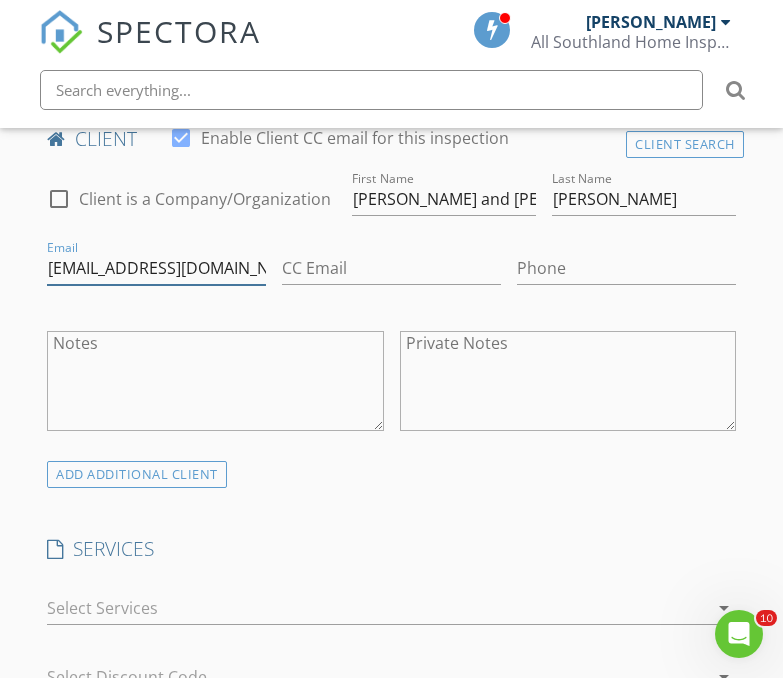 scroll, scrollTop: 0, scrollLeft: 13, axis: horizontal 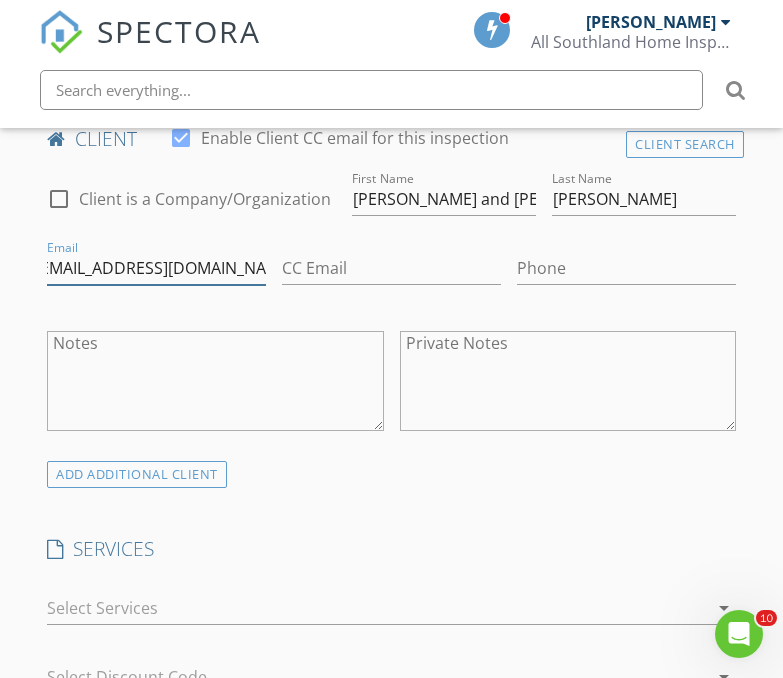 type on "larryandlinda73@sbcglobal.net" 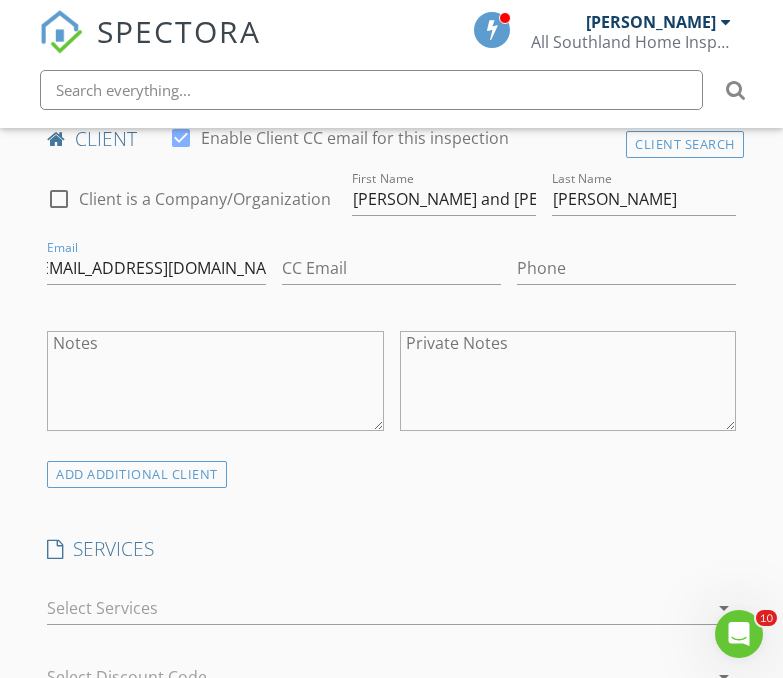 scroll, scrollTop: 0, scrollLeft: 0, axis: both 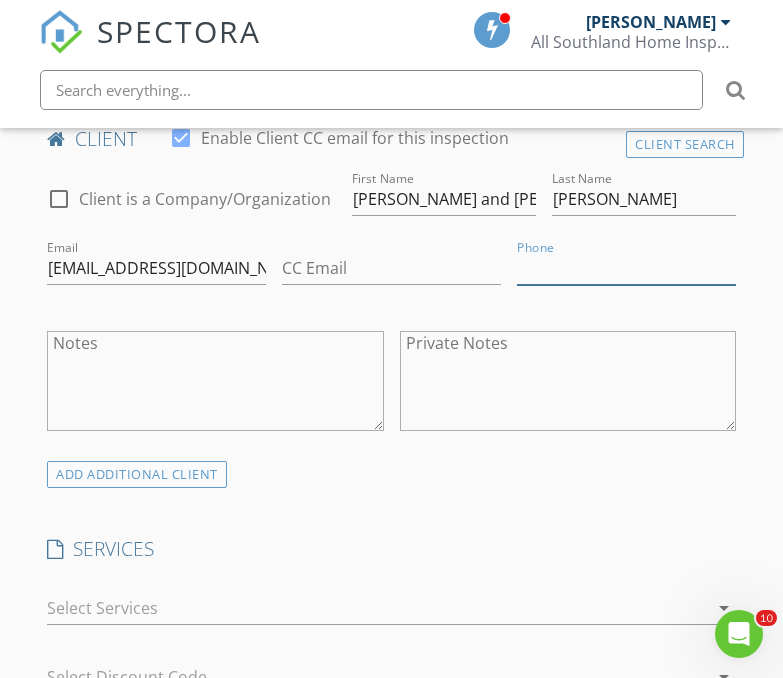 click on "Phone" at bounding box center [626, 268] 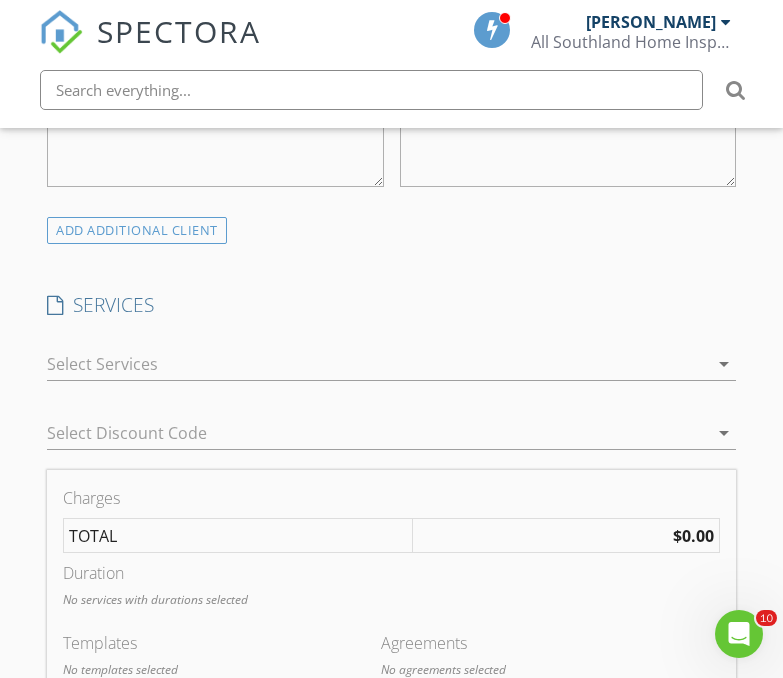 scroll, scrollTop: 1423, scrollLeft: 0, axis: vertical 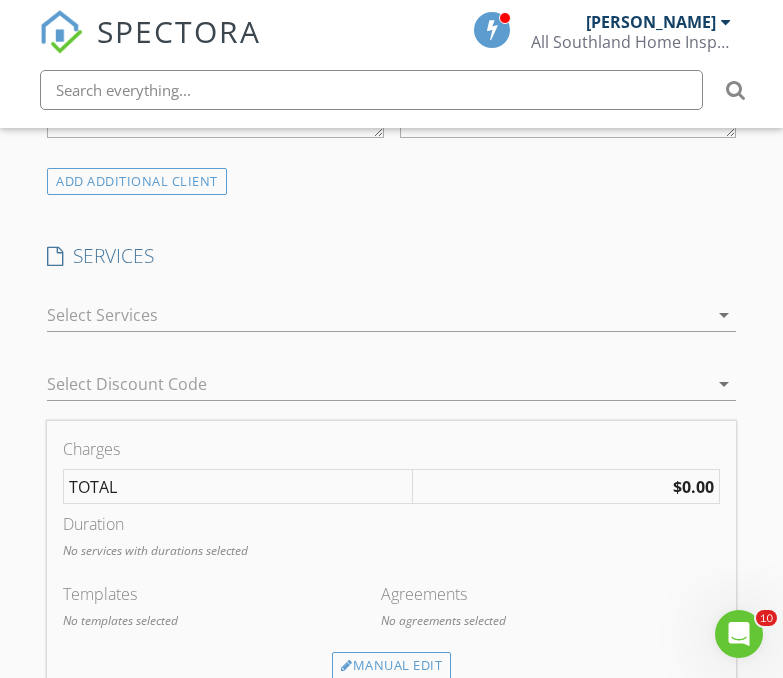 type on "661-993-9121" 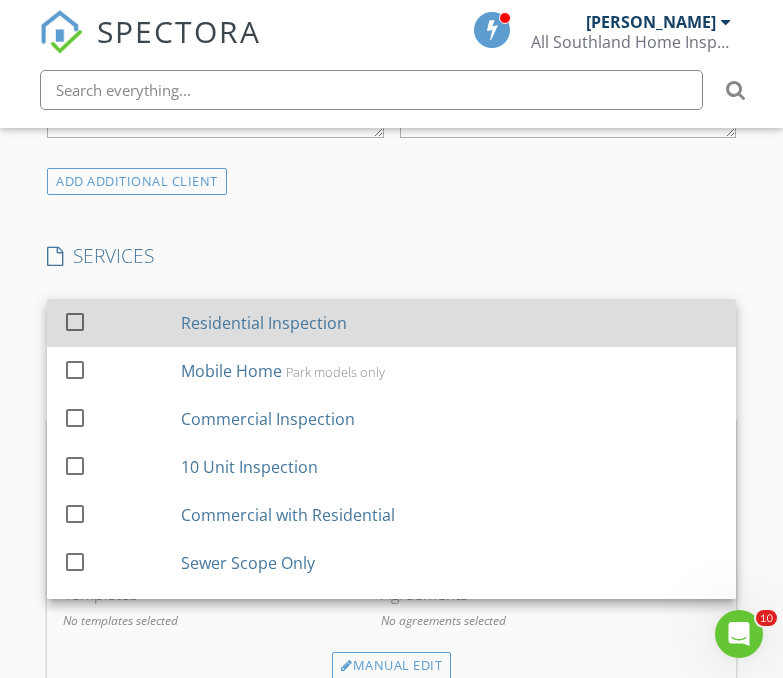 click on "Residential Inspection" at bounding box center (264, 323) 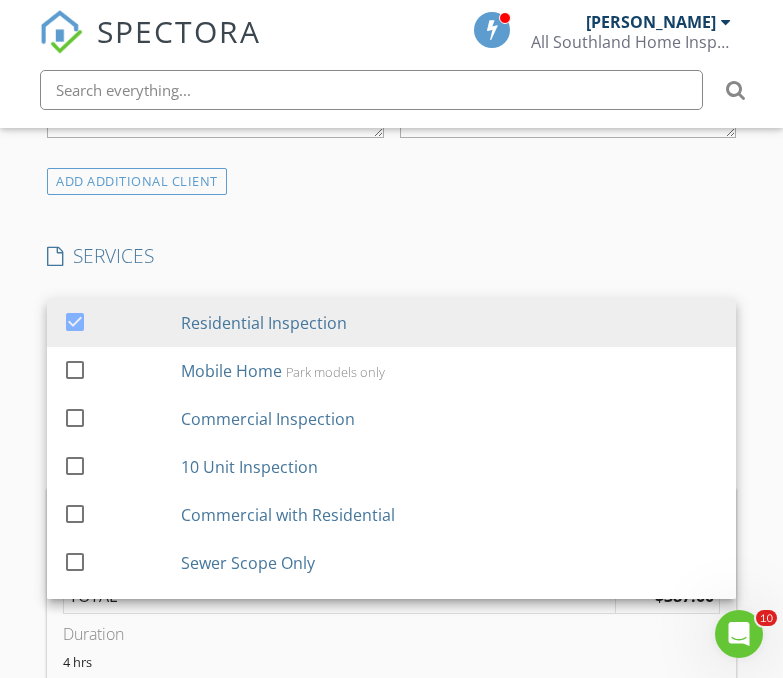 click on "New Inspection
Click here to use the New Order Form
INSPECTOR(S)
check_box_outline_blank   Wayne Wolven     check_box   Hector Avila   PRIMARY   check_box_outline_blank   Miguel Zuniga     Hector Avila arrow_drop_down   check_box_outline_blank Hector Avila specifically requested
Date/Time
07/11/2025 10:00 AM
Location
Address Search       Address 27817 Wakefield Rd   Unit   City Castaic   State CA   Zip 91384   County Los Angeles     Square Feet 1480   Year Built 1985   Foundation Slab arrow_drop_down     Hector Avila     41.0 miles     (an hour)
client
check_box Enable Client CC email for this inspection   Client Search     check_box_outline_blank Client is a Company/Organization     First Name Larry and Linda   Last Name Putman   Email larryandlinda73@sbcglobal.net   CC Email   Phone 661-993-9121           Notes   Private Notes" at bounding box center (391, 702) 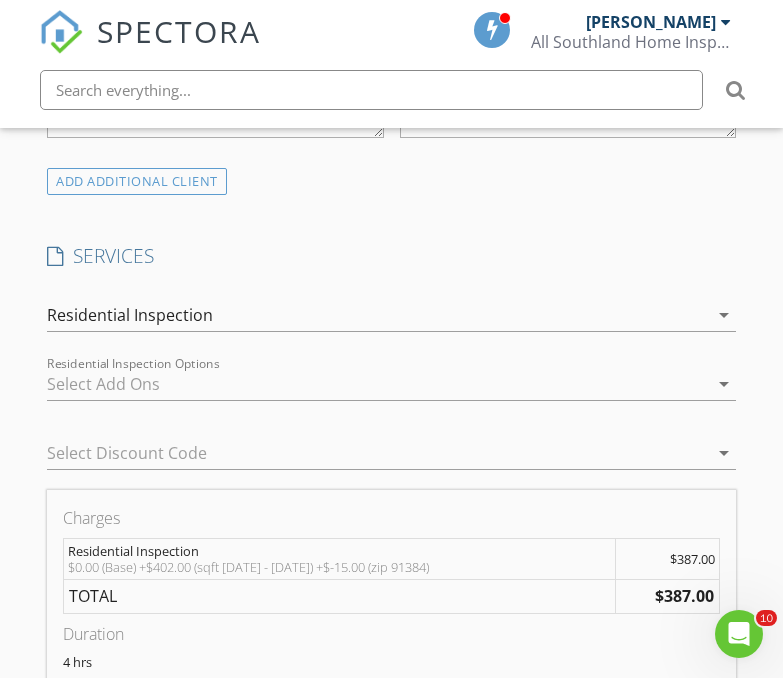 click at bounding box center [377, 384] 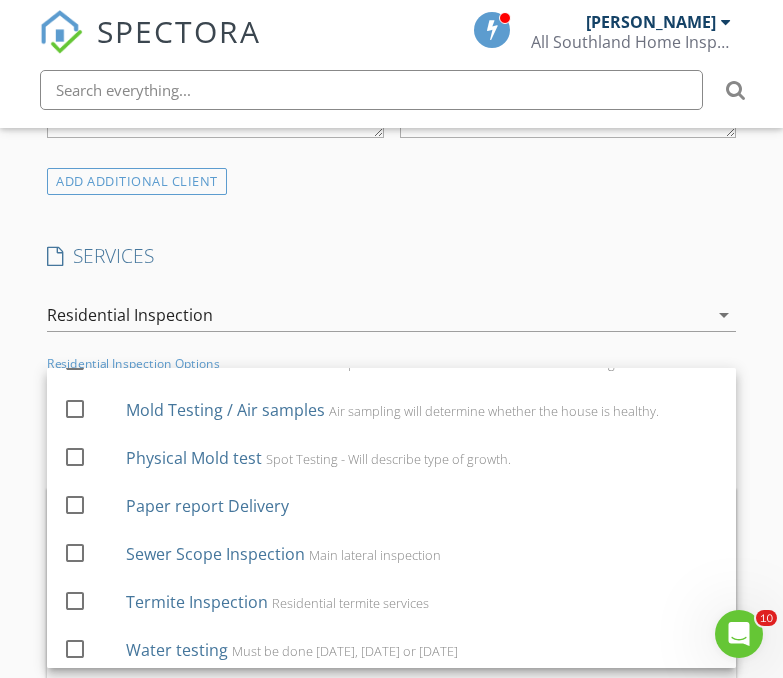 scroll, scrollTop: 289, scrollLeft: 0, axis: vertical 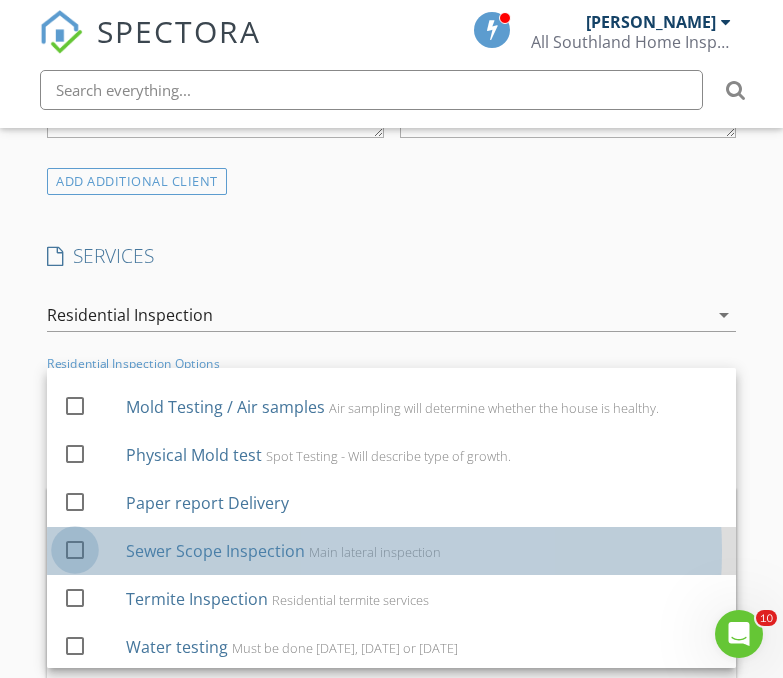 click at bounding box center (75, 549) 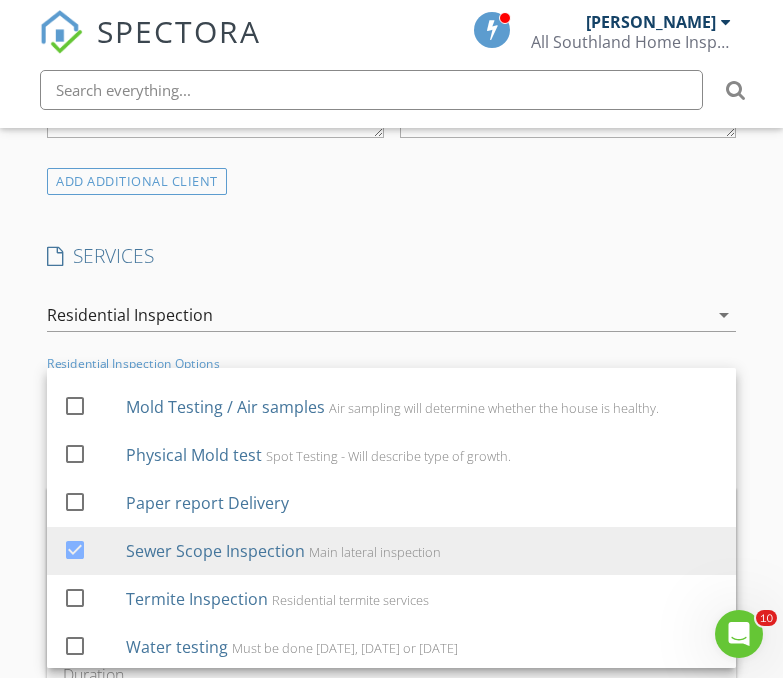 click on "New Inspection
Click here to use the New Order Form
INSPECTOR(S)
check_box_outline_blank   Wayne Wolven     check_box   Hector Avila   PRIMARY   check_box_outline_blank   Miguel Zuniga     Hector Avila arrow_drop_down   check_box_outline_blank Hector Avila specifically requested
Date/Time
07/11/2025 10:00 AM
Location
Address Search       Address 27817 Wakefield Rd   Unit   City Castaic   State CA   Zip 91384   County Los Angeles     Square Feet 1480   Year Built 1985   Foundation Slab arrow_drop_down     Hector Avila     41.0 miles     (an hour)
client
check_box Enable Client CC email for this inspection   Client Search     check_box_outline_blank Client is a Company/Organization     First Name Larry and Linda   Last Name Putman   Email larryandlinda73@sbcglobal.net   CC Email   Phone 661-993-9121           Notes   Private Notes" at bounding box center (391, 723) 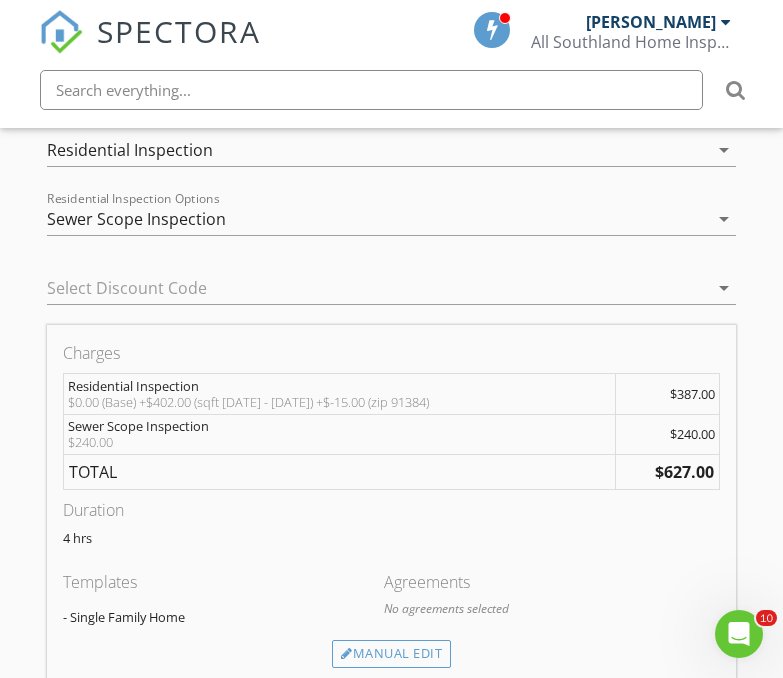 scroll, scrollTop: 1623, scrollLeft: 0, axis: vertical 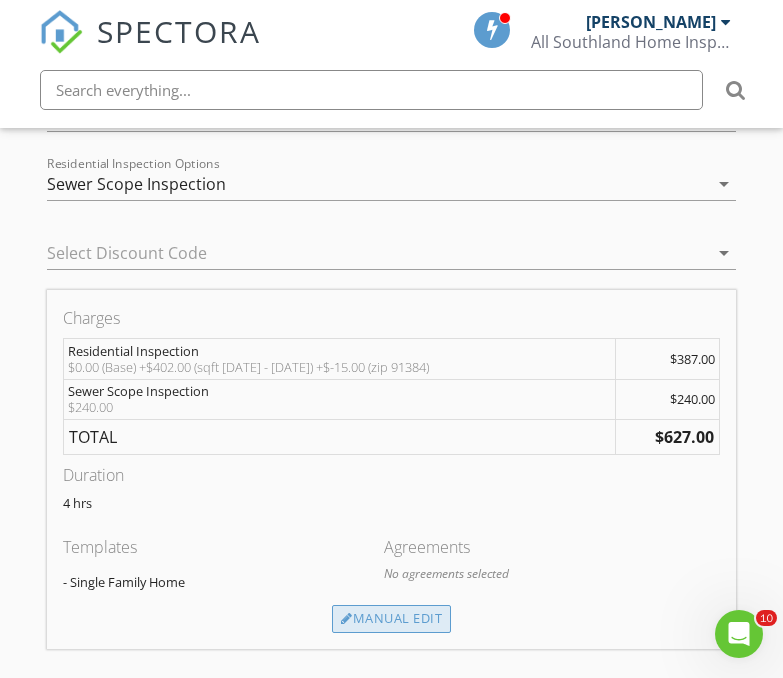 click on "Manual Edit" at bounding box center (391, 619) 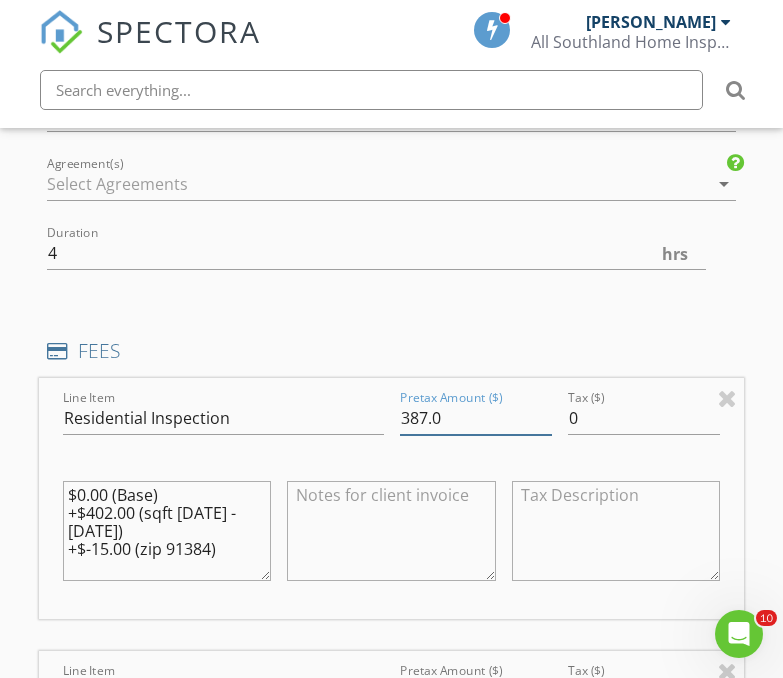type on "8" 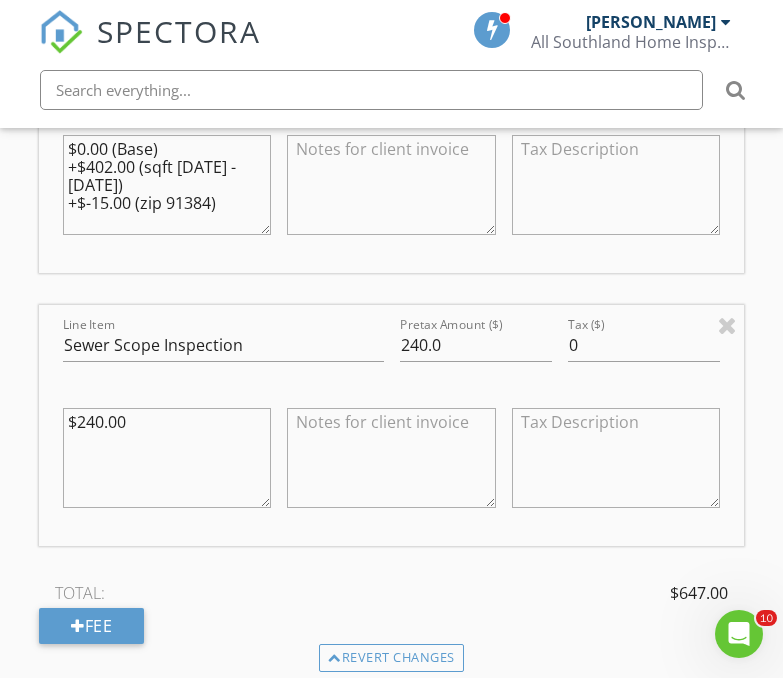 scroll, scrollTop: 1990, scrollLeft: 0, axis: vertical 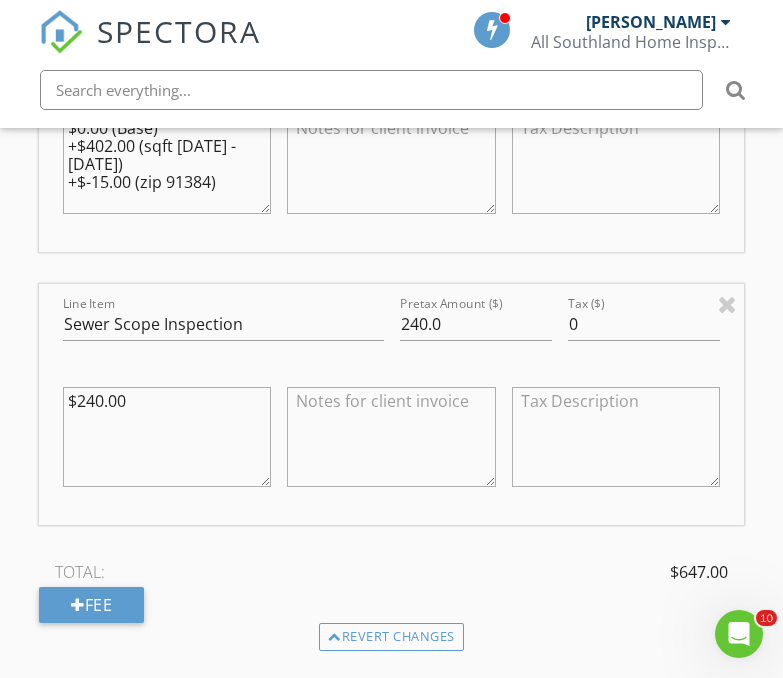 type on "407.0" 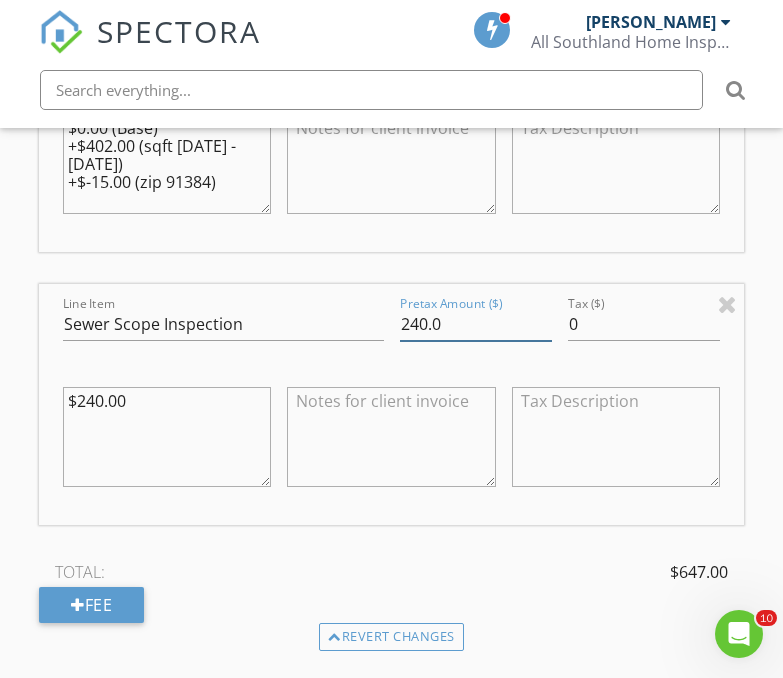 drag, startPoint x: 425, startPoint y: 331, endPoint x: 386, endPoint y: 322, distance: 40.024994 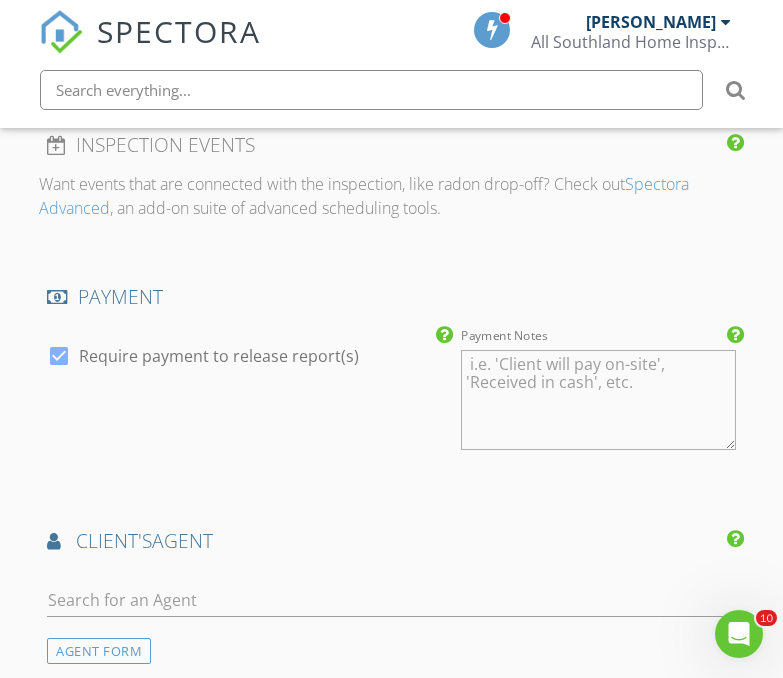 scroll, scrollTop: 2584, scrollLeft: 0, axis: vertical 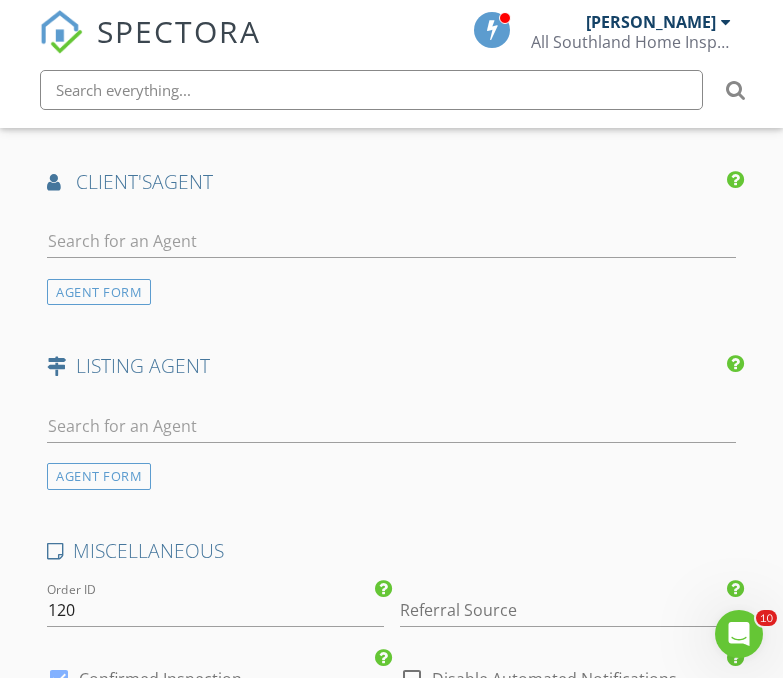 type on "255.0" 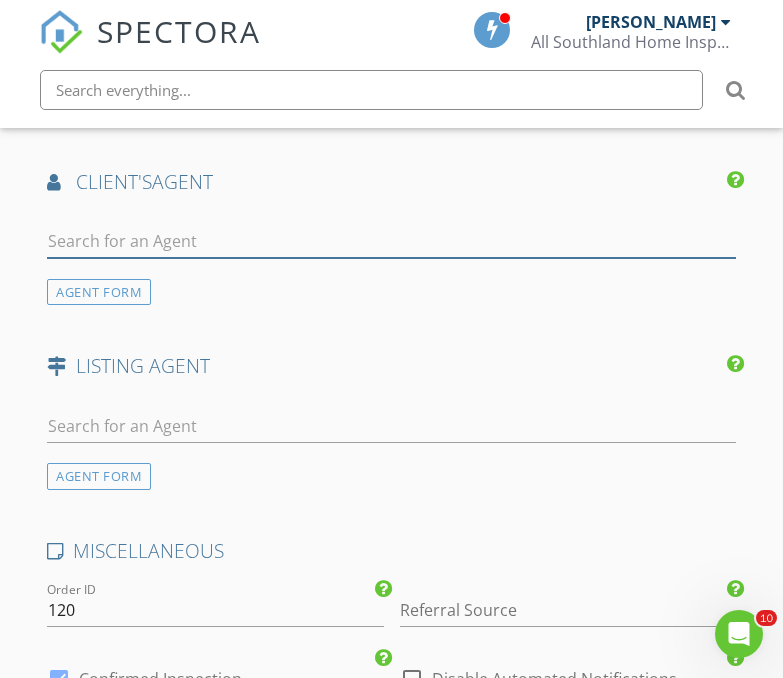 click at bounding box center (391, 241) 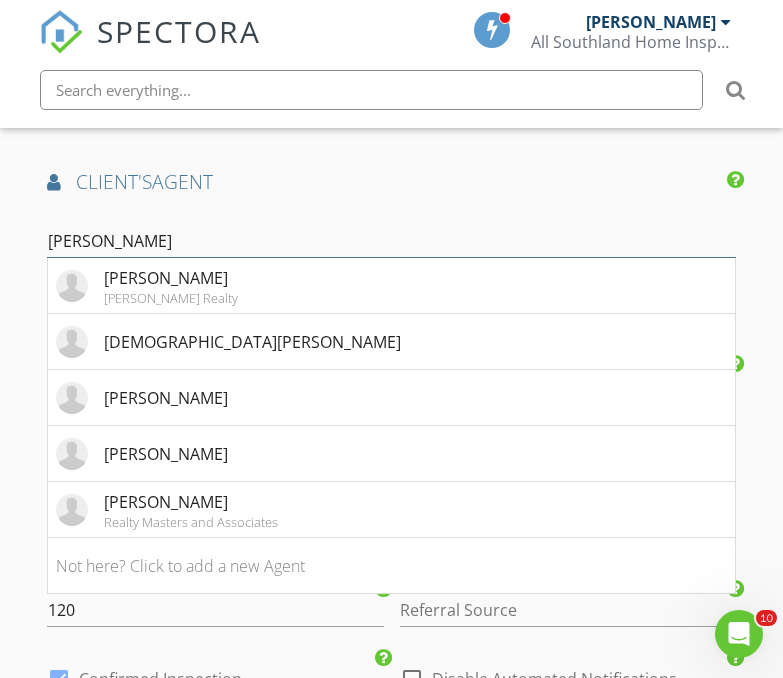 click on "Chris" at bounding box center (391, 241) 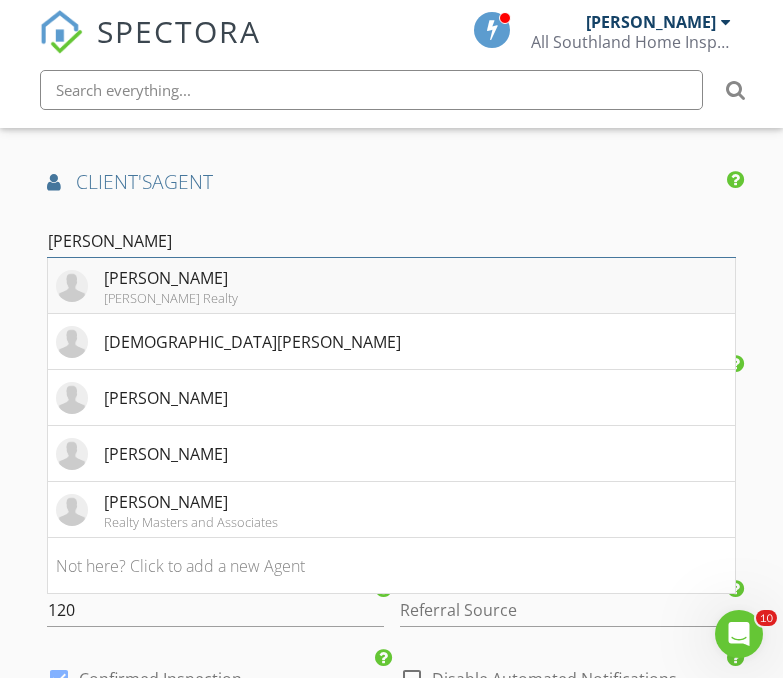 type on "Chris" 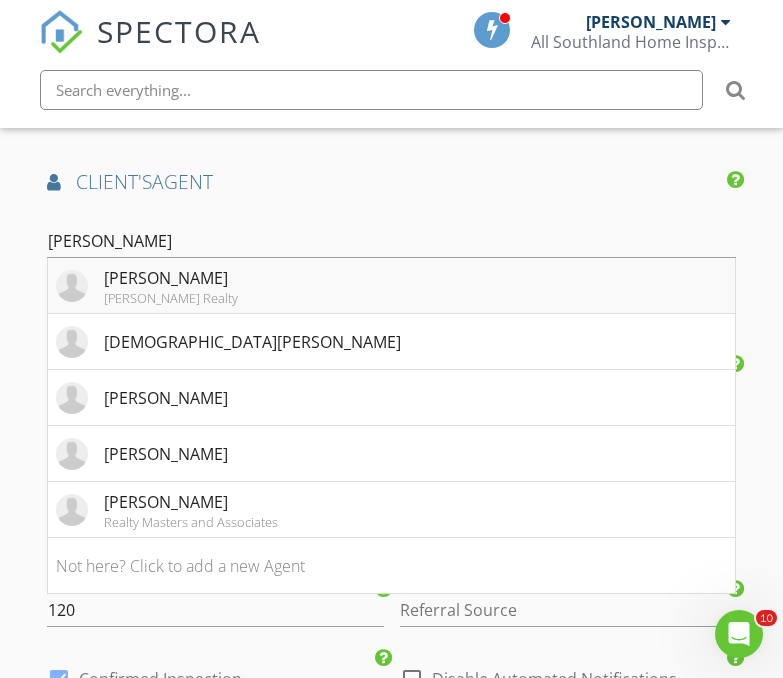 click on "Chris Silva" at bounding box center [171, 278] 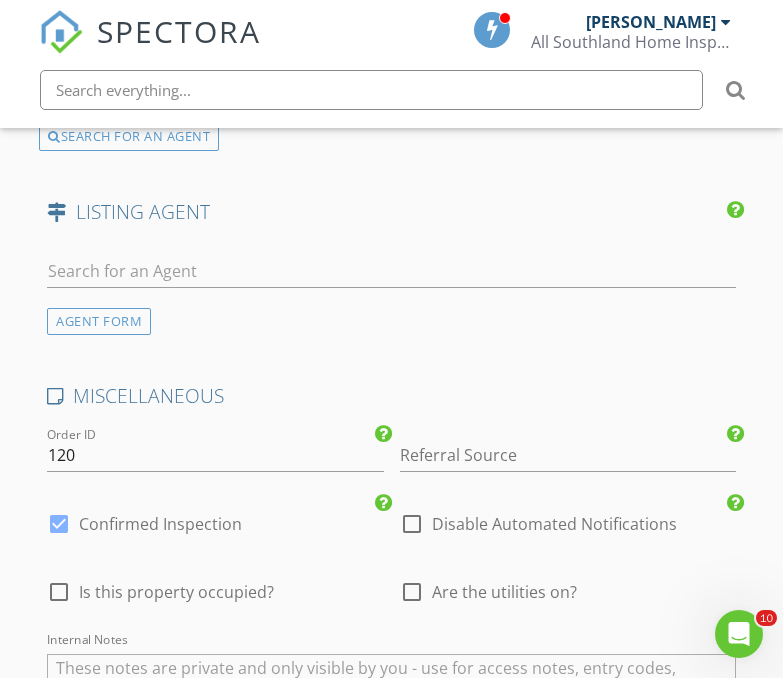 scroll, scrollTop: 3487, scrollLeft: 0, axis: vertical 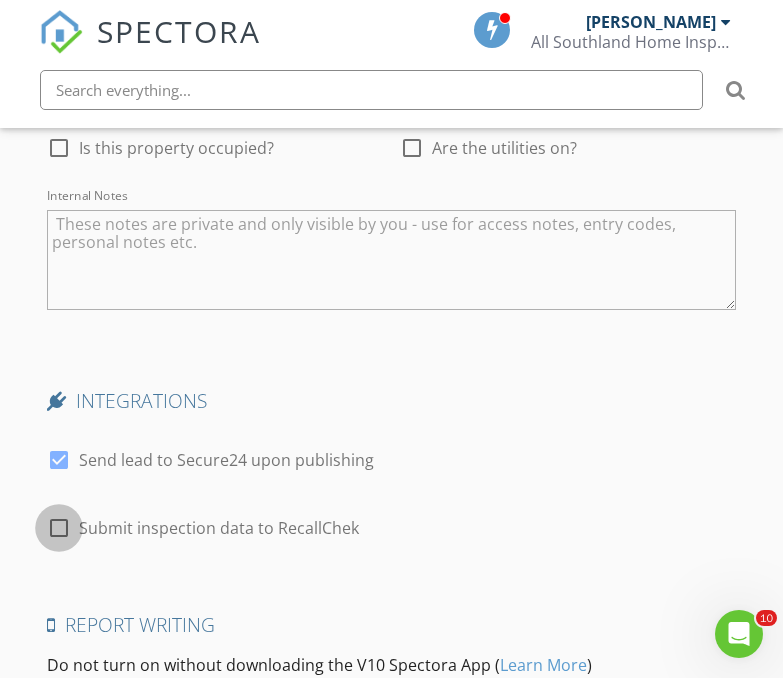 click at bounding box center [59, 528] 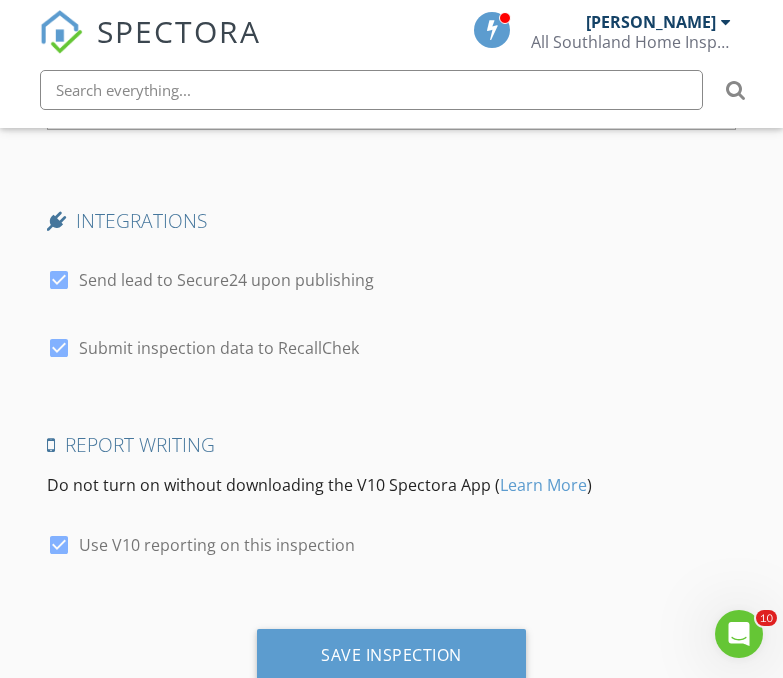 scroll, scrollTop: 4149, scrollLeft: 0, axis: vertical 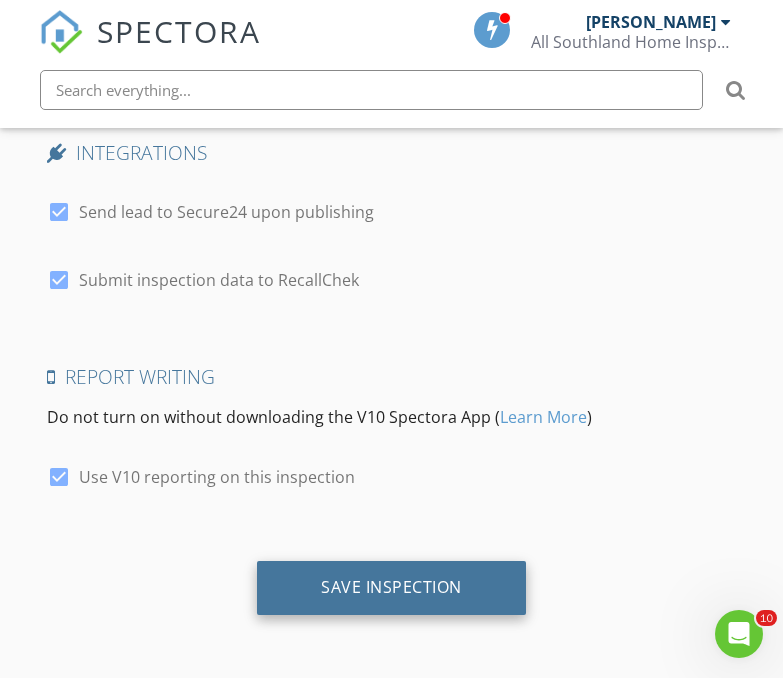 click on "Save Inspection" at bounding box center [391, 587] 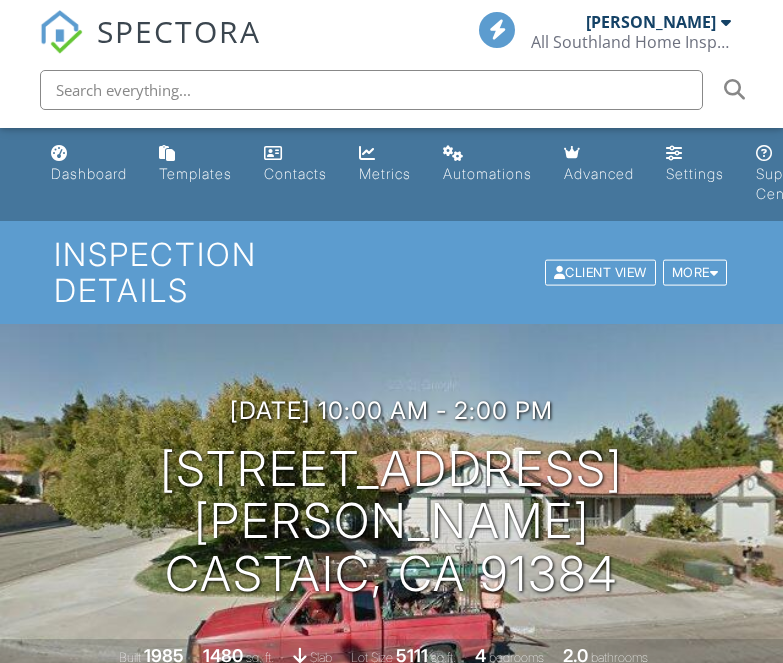 scroll, scrollTop: 0, scrollLeft: 0, axis: both 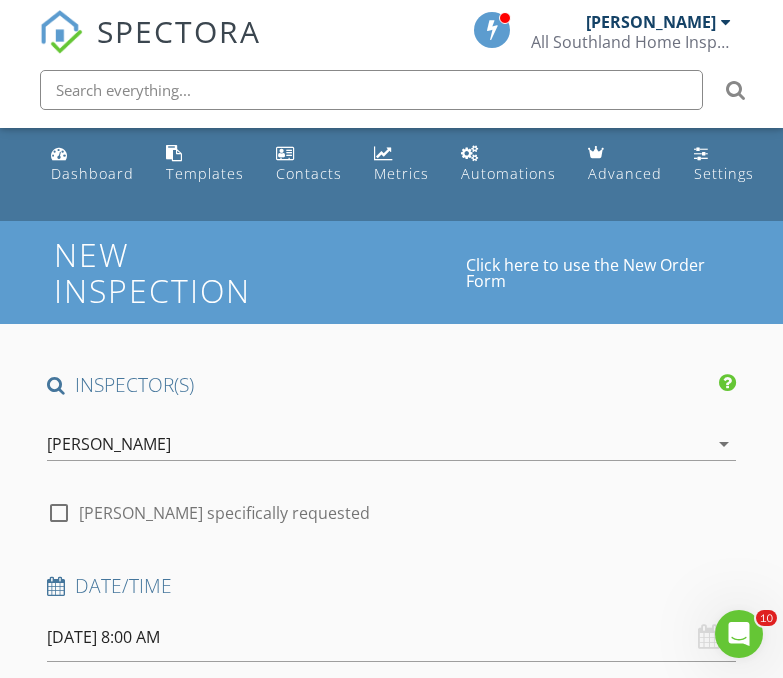 click on "INSPECTOR(S)
check_box   [PERSON_NAME]   PRIMARY   check_box_outline_blank   [PERSON_NAME]     check_box_outline_blank   [PERSON_NAME]     [PERSON_NAME] arrow_drop_down   check_box_outline_blank [PERSON_NAME] specifically requested
Date/Time
[DATE] 8:00 AM
Location
Address Form       Can't find your address?   Click here.
client
check_box Enable Client CC email for this inspection   Client Search     check_box_outline_blank Client is a Company/Organization     First Name   Last Name   Email   CC Email   Phone           Notes   Private Notes
ADD ADDITIONAL client
SERVICES
check_box_outline_blank   Residential Inspection   check_box_outline_blank   Mobile Home   Park models only check_box_outline_blank   Commercial Inspection   check_box_outline_blank   10 Unit Inspection" at bounding box center [391, 1917] 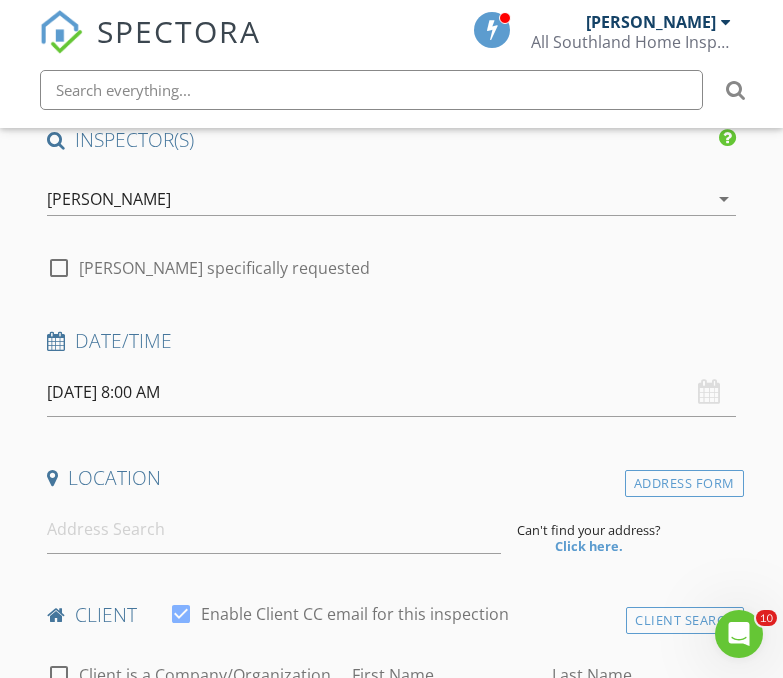 scroll, scrollTop: 280, scrollLeft: 0, axis: vertical 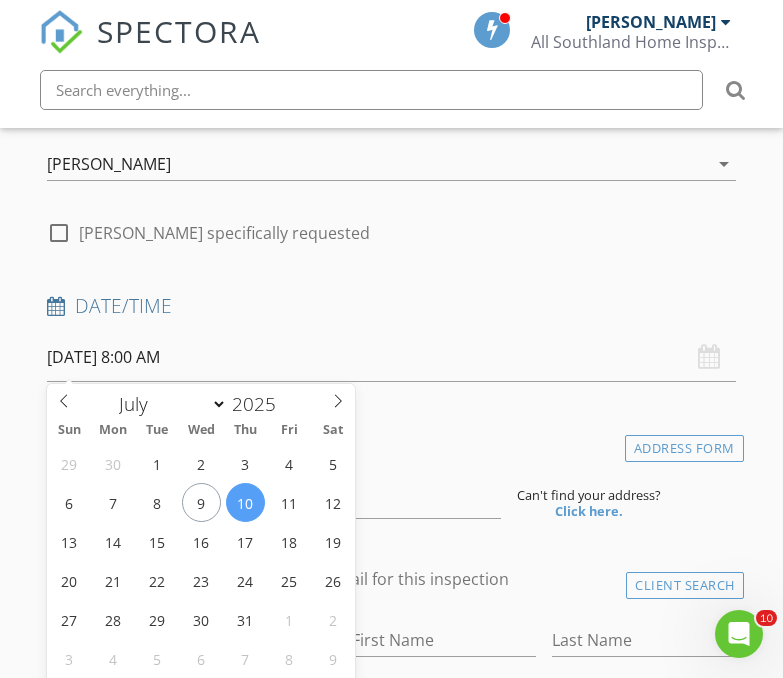 click on "[DATE] 8:00 AM" at bounding box center (391, 357) 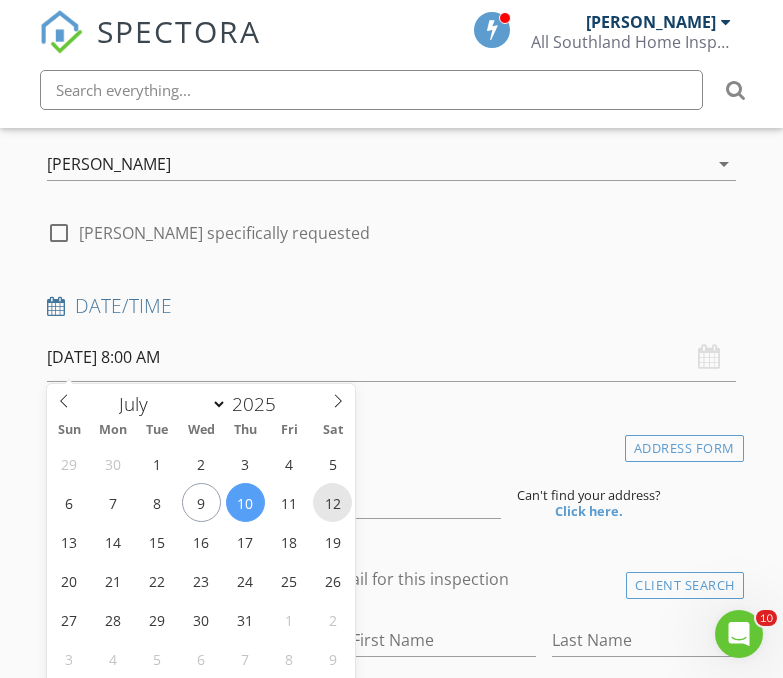 type on "08" 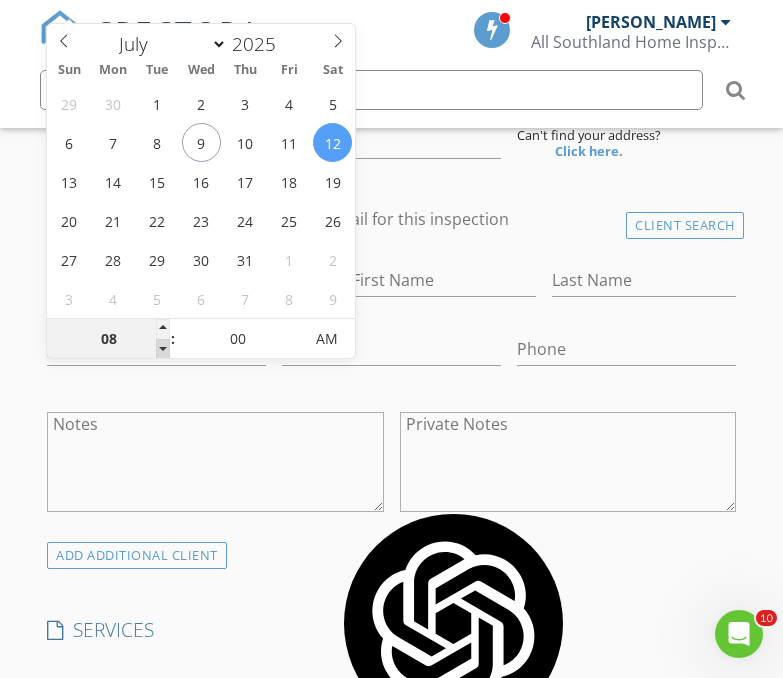 type on "07/12/2025 7:00 AM" 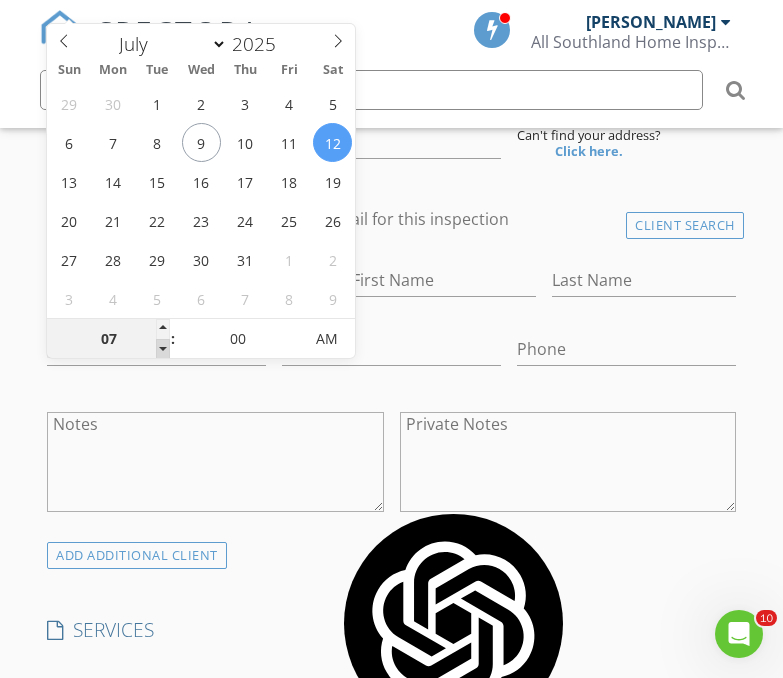 click at bounding box center (163, 349) 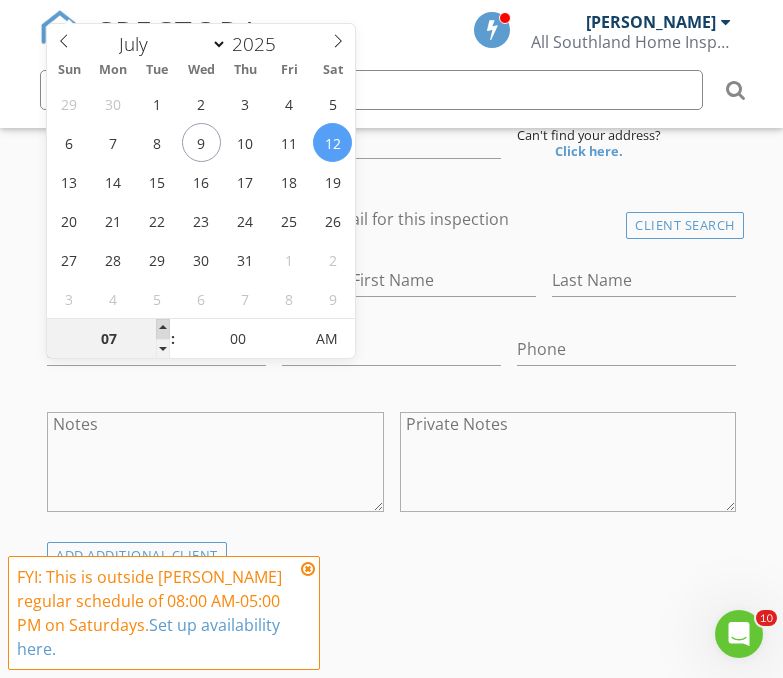 type on "07/12/2025 8:00 AM" 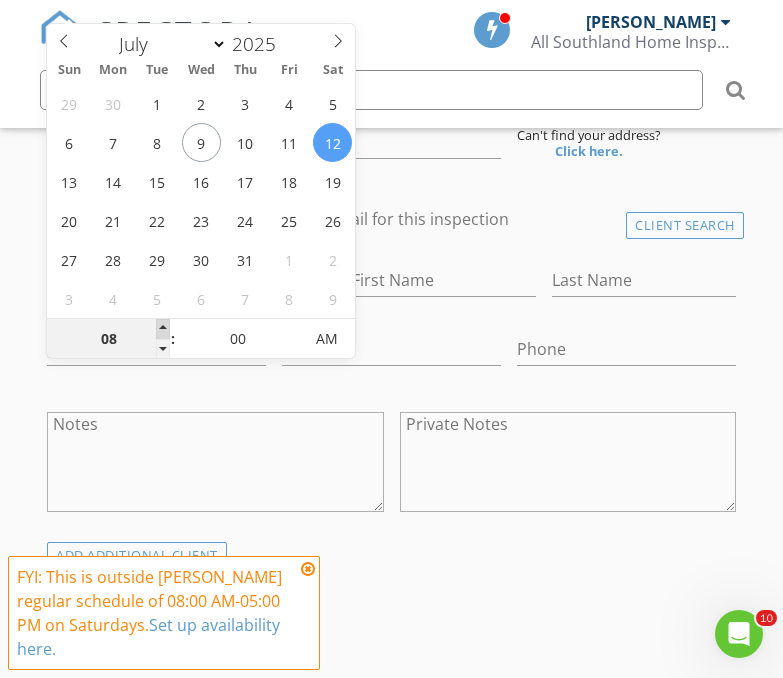 click at bounding box center [163, 329] 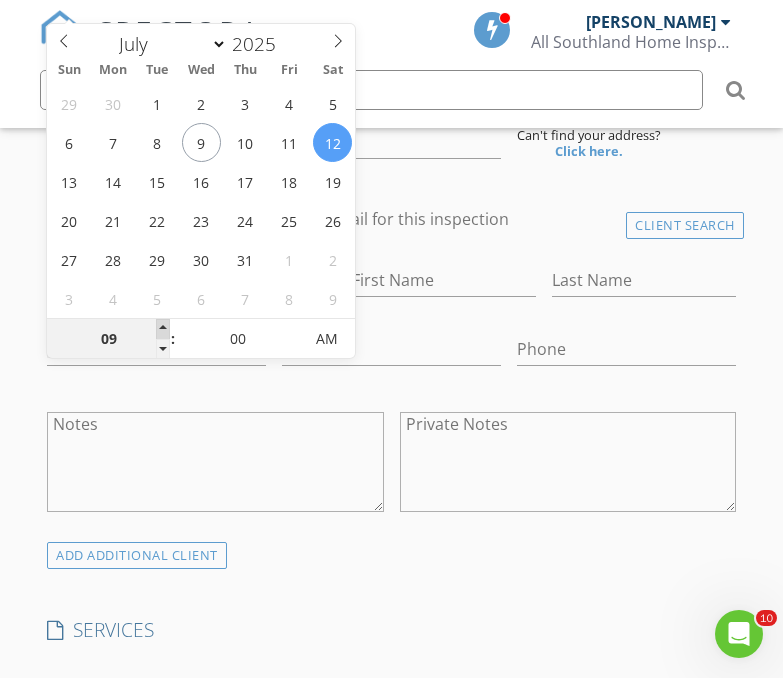 click at bounding box center [163, 329] 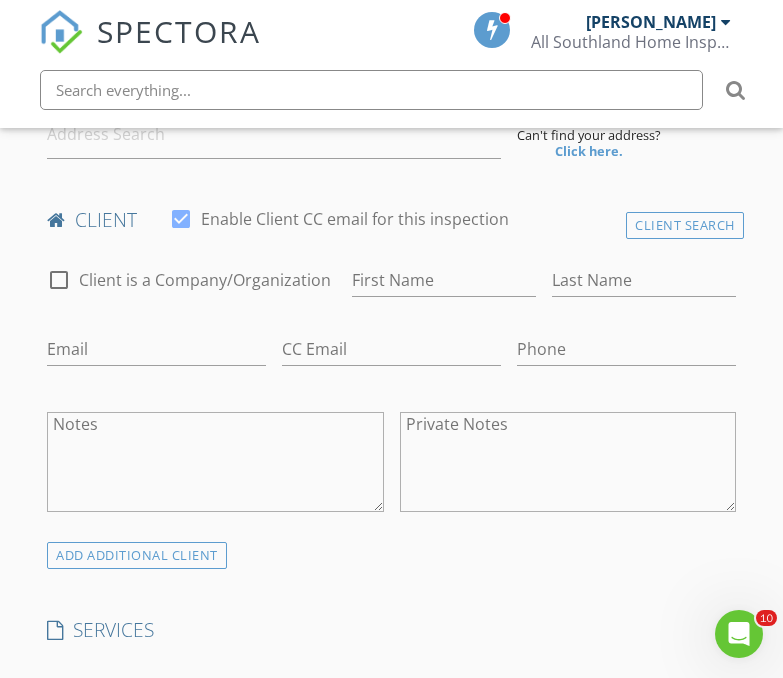 click on "New Inspection
Click here to use the New Order Form
INSPECTOR(S)
check_box   Wayne Wolven   PRIMARY   check_box_outline_blank   Hector Avila     check_box_outline_blank   Miguel Zuniga     Wayne Wolven arrow_drop_down   check_box_outline_blank Wayne Wolven specifically requested
Date/Time
07/12/2025 9:00 AM
Location
Address Form       Can't find your address?   Click here.
client
check_box Enable Client CC email for this inspection   Client Search     check_box_outline_blank Client is a Company/Organization     First Name   Last Name   Email   CC Email   Phone           Notes   Private Notes
ADD ADDITIONAL client
SERVICES
check_box_outline_blank   Residential Inspection   check_box_outline_blank   Mobile Home   Park models only check_box_outline_blank" at bounding box center [391, 1225] 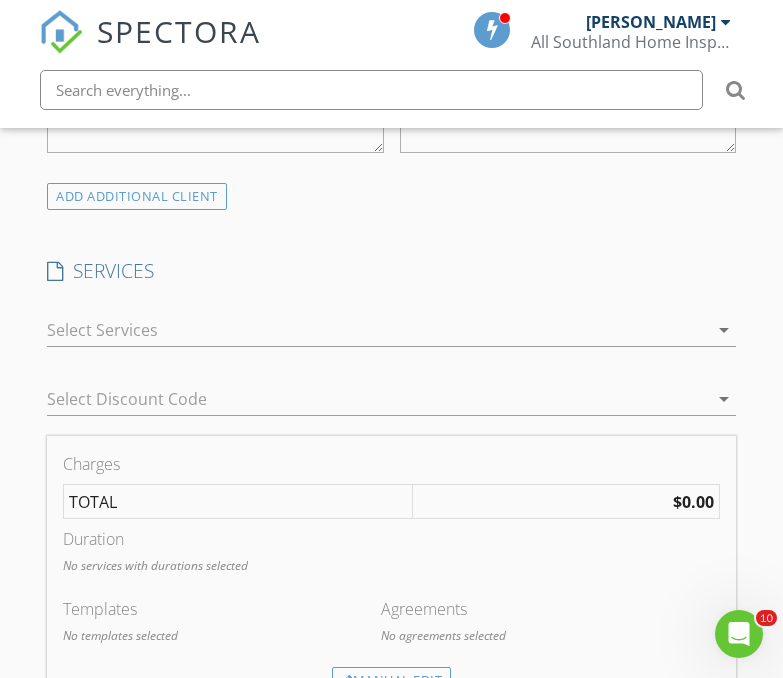 scroll, scrollTop: 1000, scrollLeft: 0, axis: vertical 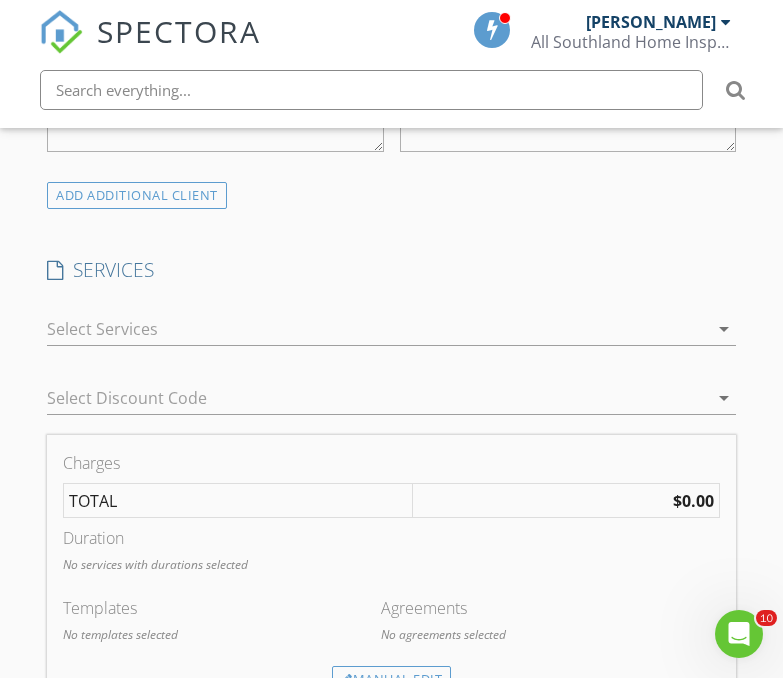 click at bounding box center [377, 329] 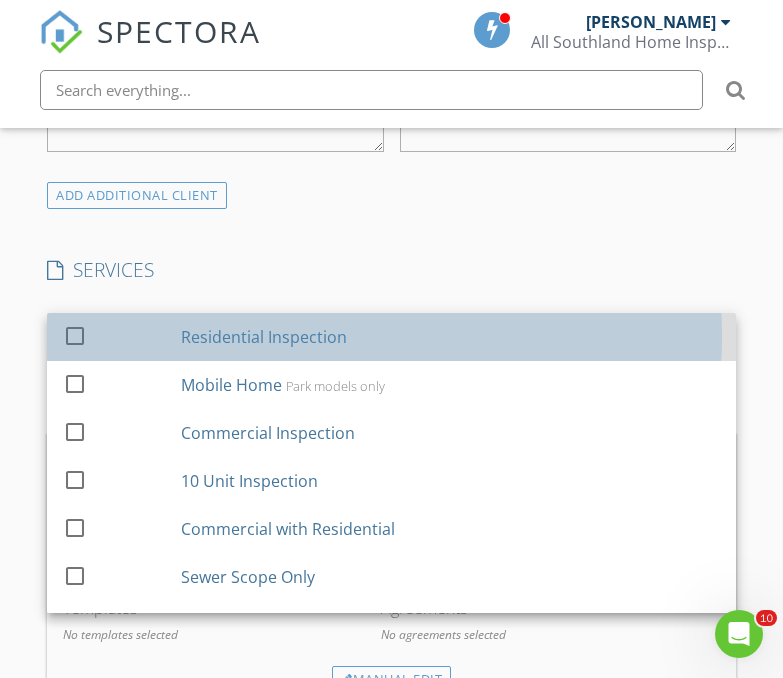 click on "check_box_outline_blank" at bounding box center (118, 336) 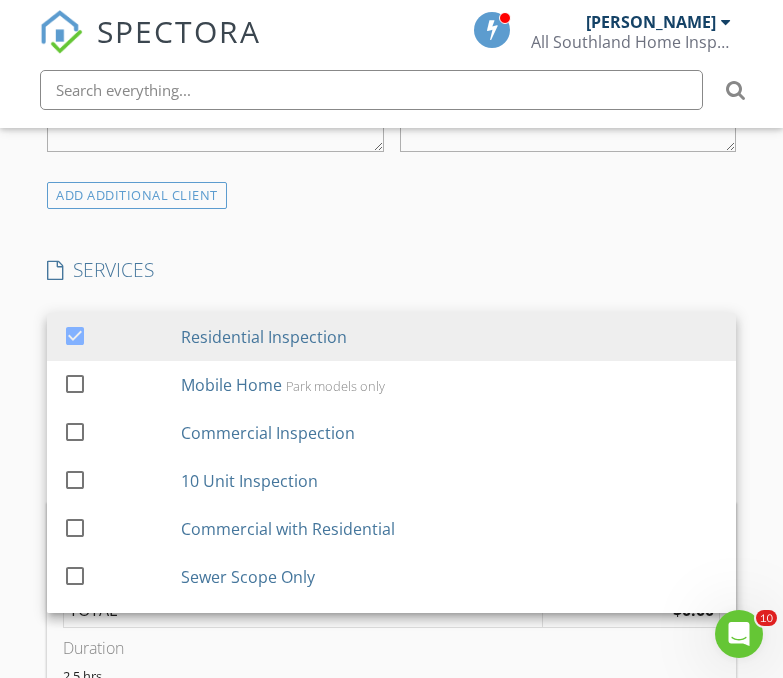 click on "New Inspection
Click here to use the New Order Form
INSPECTOR(S)
check_box   Wayne Wolven   PRIMARY   check_box_outline_blank   Hector Avila     check_box_outline_blank   Miguel Zuniga     Wayne Wolven arrow_drop_down   check_box_outline_blank Wayne Wolven specifically requested
Date/Time
07/12/2025 9:00 AM
Location
Address Form       Can't find your address?   Click here.
client
check_box Enable Client CC email for this inspection   Client Search     check_box_outline_blank Client is a Company/Organization     First Name   Last Name   Email   CC Email   Phone           Notes   Private Notes
ADD ADDITIONAL client
SERVICES
check_box   Residential Inspection   check_box_outline_blank   Mobile Home   Park models only check_box_outline_blank   Commercial Inspection" at bounding box center (391, 921) 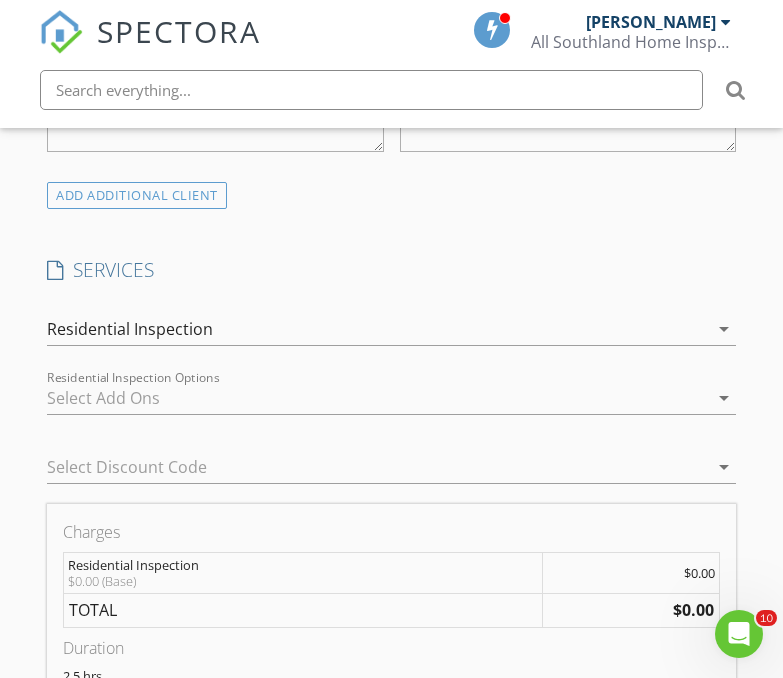 click at bounding box center [377, 398] 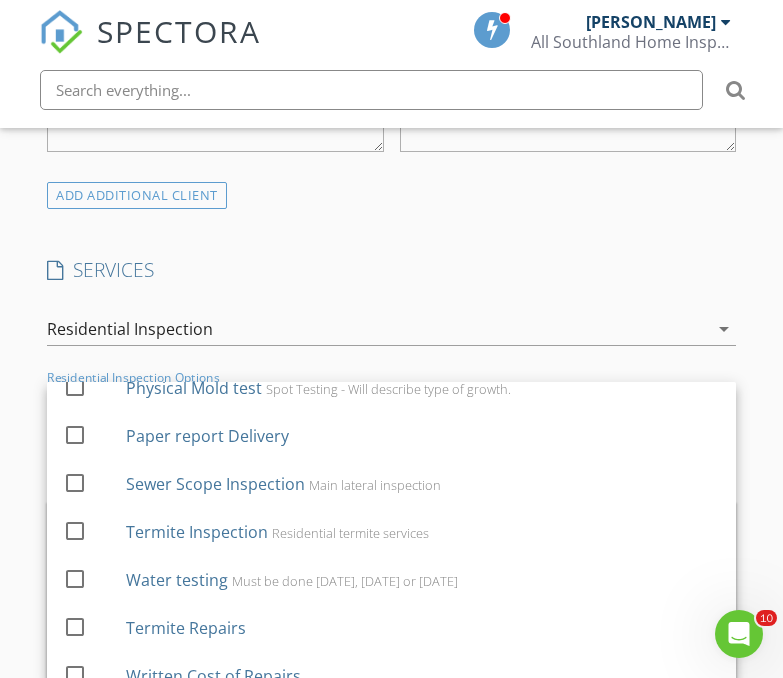 scroll, scrollTop: 378, scrollLeft: 0, axis: vertical 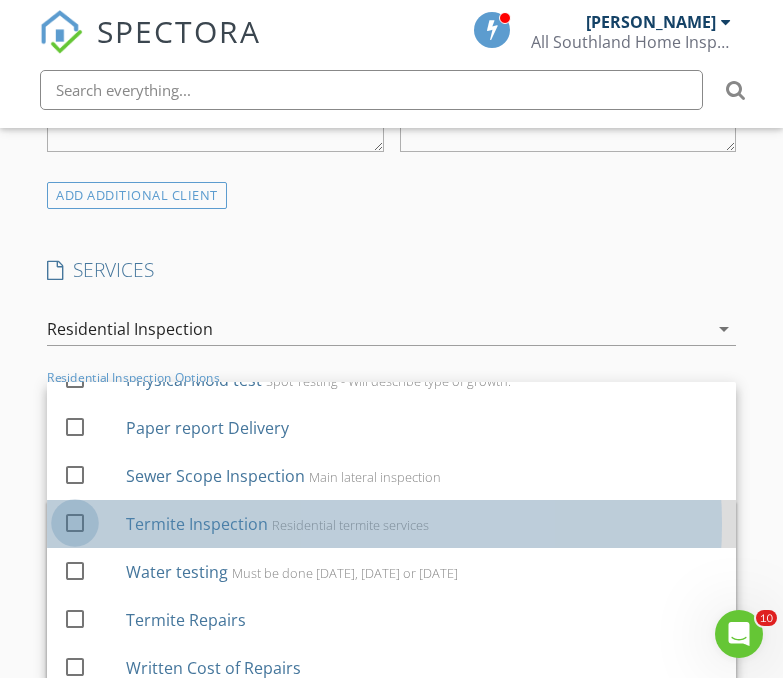 click at bounding box center [75, 522] 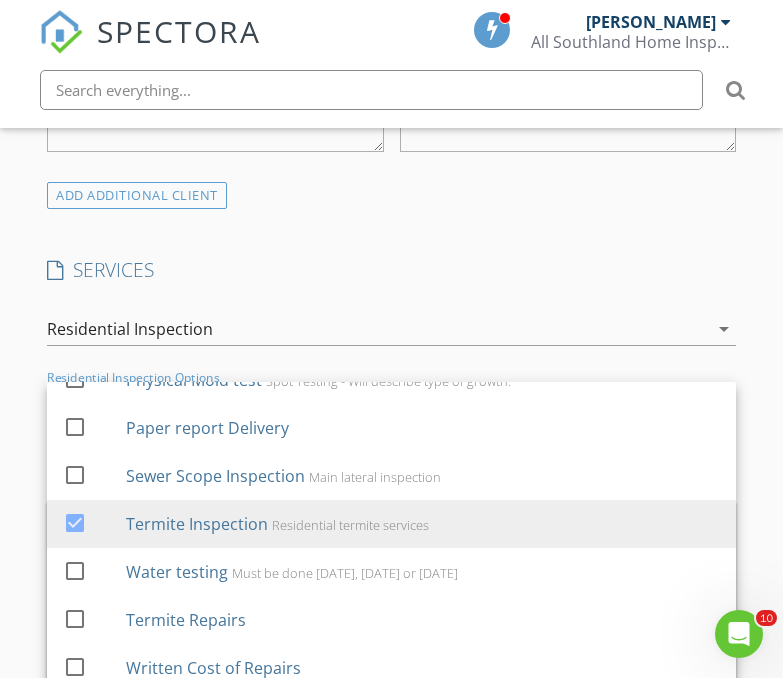 click on "New Inspection
Click here to use the New Order Form
INSPECTOR(S)
check_box   Wayne Wolven   PRIMARY   check_box_outline_blank   Hector Avila     check_box_outline_blank   Miguel Zuniga     Wayne Wolven arrow_drop_down   check_box_outline_blank Wayne Wolven specifically requested
Date/Time
07/12/2025 9:00 AM
Location
Address Form       Can't find your address?   Click here.
client
check_box Enable Client CC email for this inspection   Client Search     check_box_outline_blank Client is a Company/Organization     First Name   Last Name   Email   CC Email   Phone           Notes   Private Notes
ADD ADDITIONAL client
SERVICES
check_box   Residential Inspection   check_box_outline_blank   Mobile Home   Park models only check_box_outline_blank   Commercial Inspection" at bounding box center (391, 941) 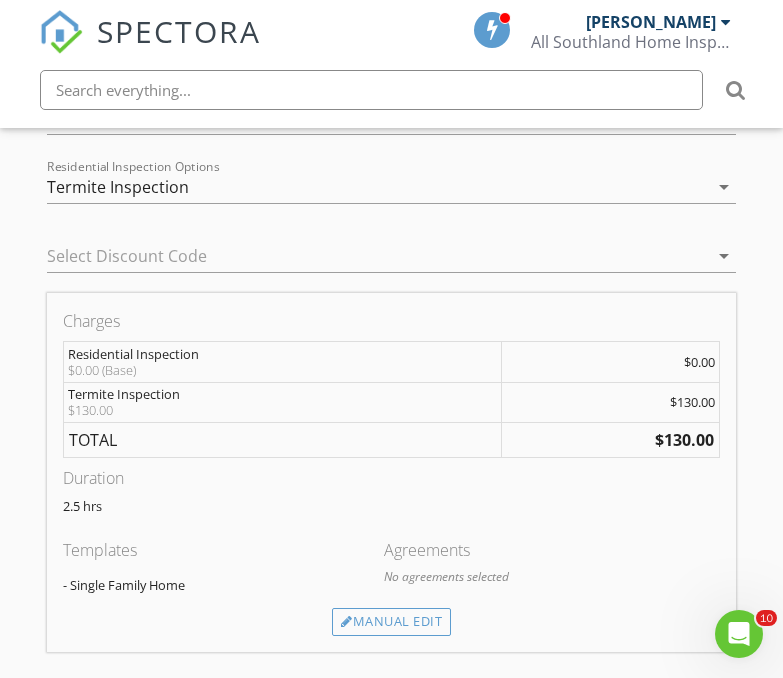 scroll, scrollTop: 1228, scrollLeft: 0, axis: vertical 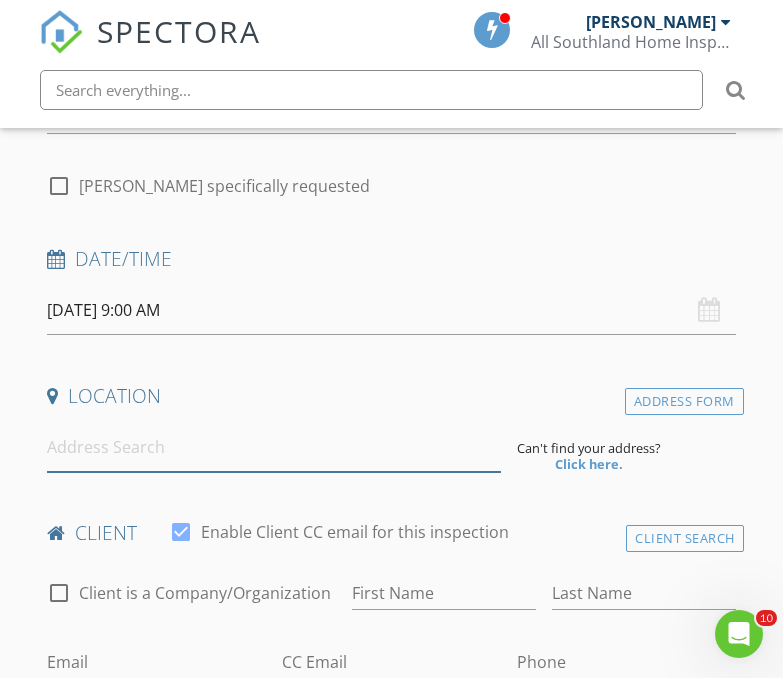 click at bounding box center [274, 447] 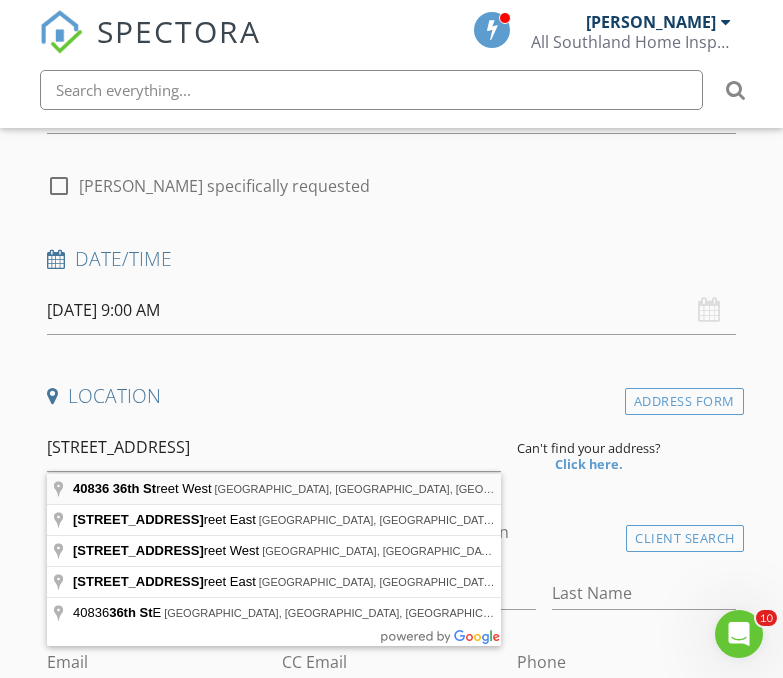 type on "40836 36th Street West, Palmdale, CA, USA" 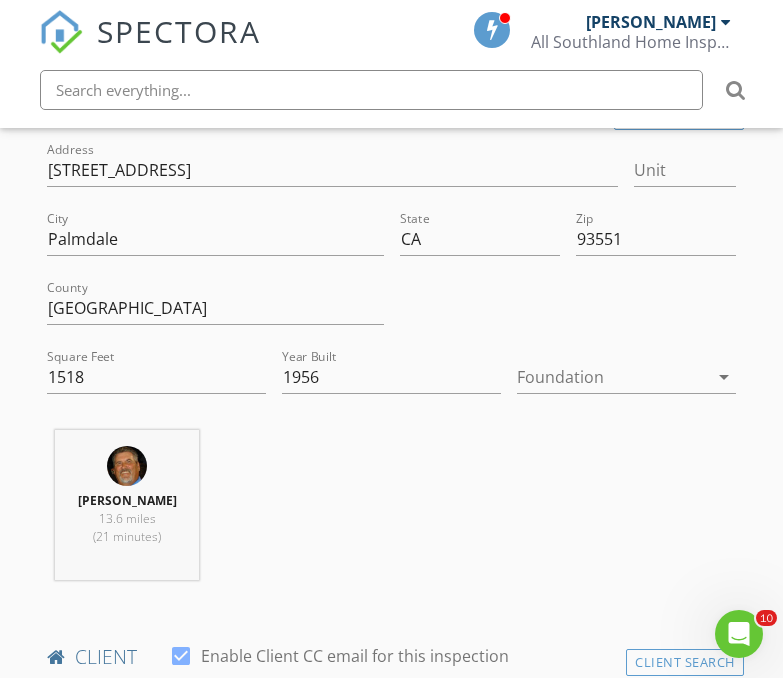 scroll, scrollTop: 638, scrollLeft: 0, axis: vertical 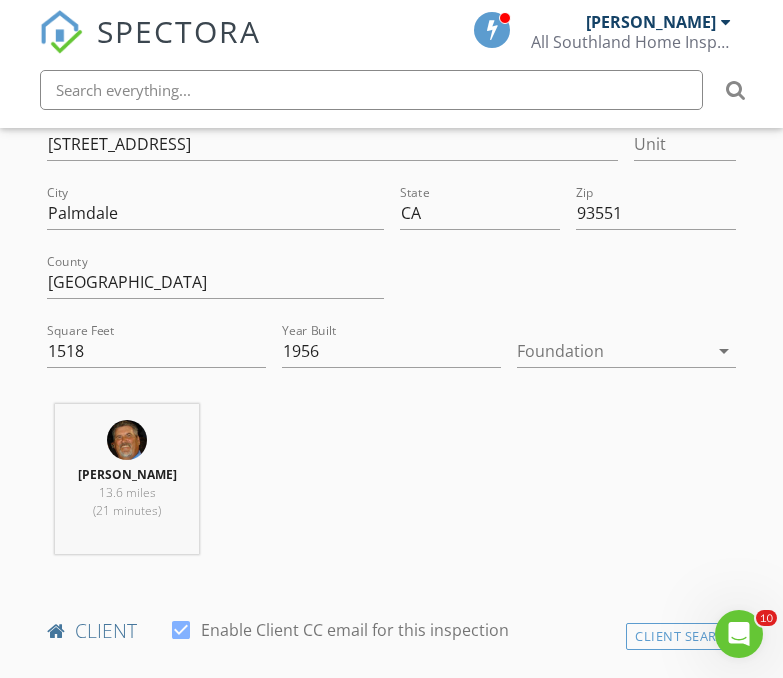 click at bounding box center [612, 351] 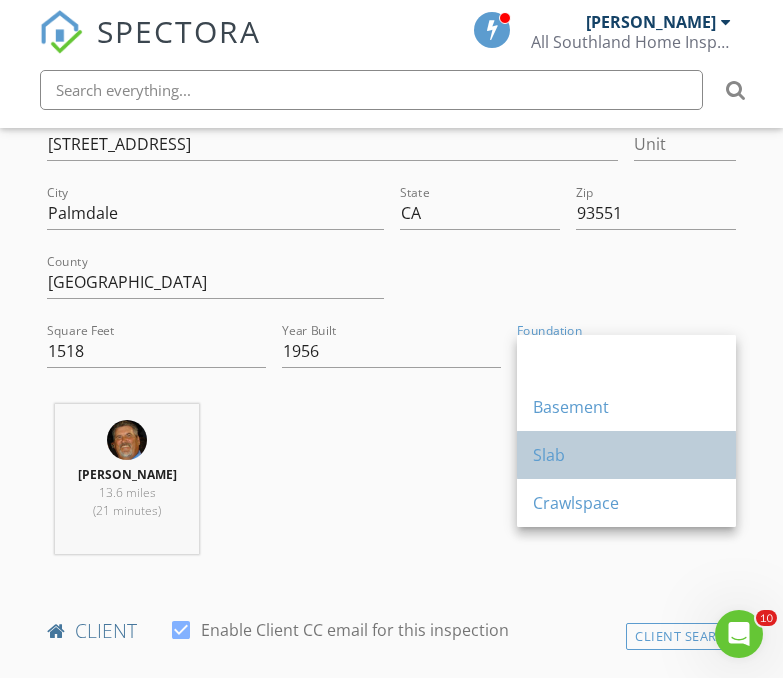 click on "Slab" at bounding box center [626, 455] 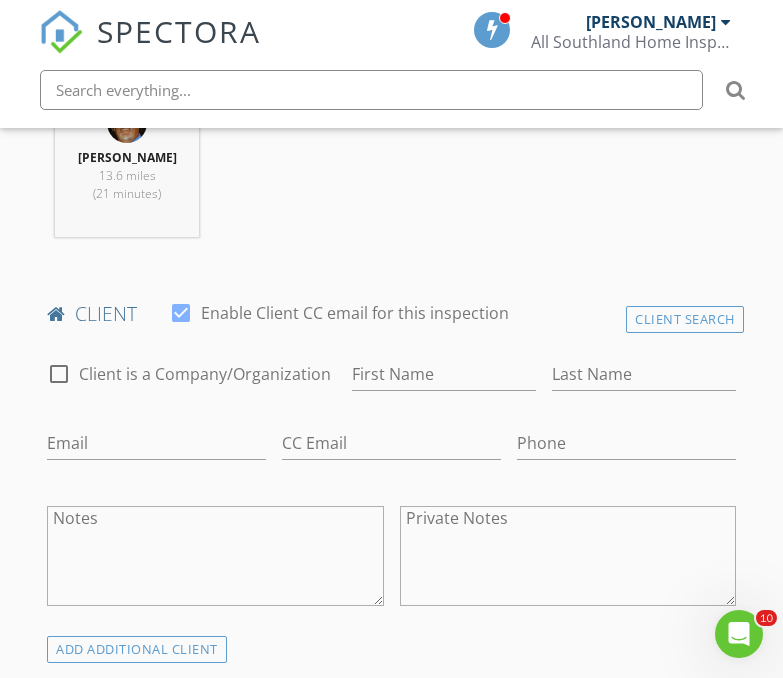 scroll, scrollTop: 967, scrollLeft: 0, axis: vertical 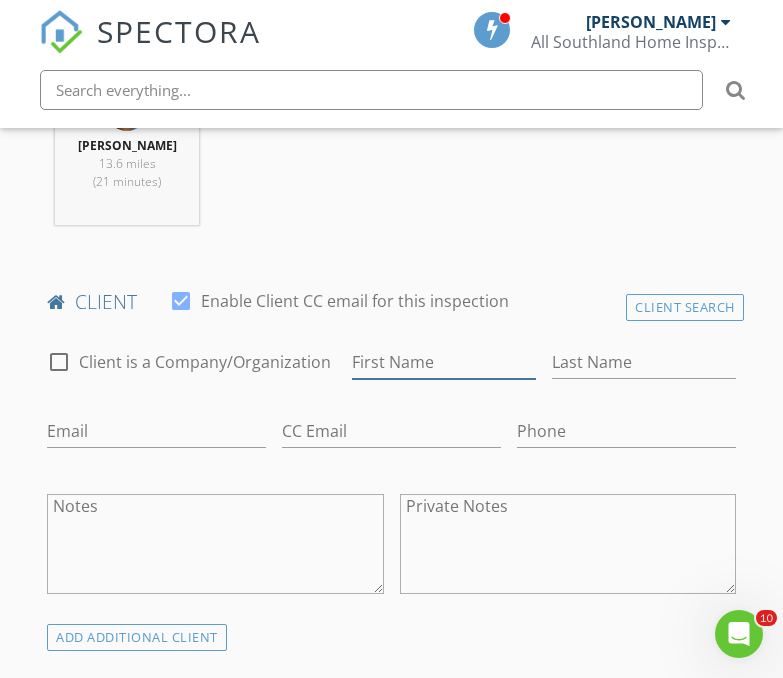 click on "First Name" at bounding box center [444, 362] 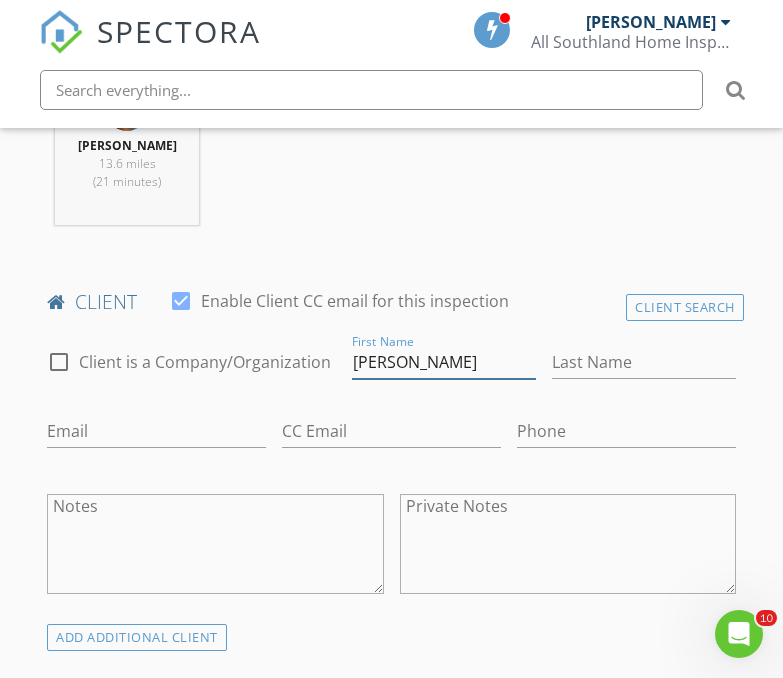 type on "[PERSON_NAME]" 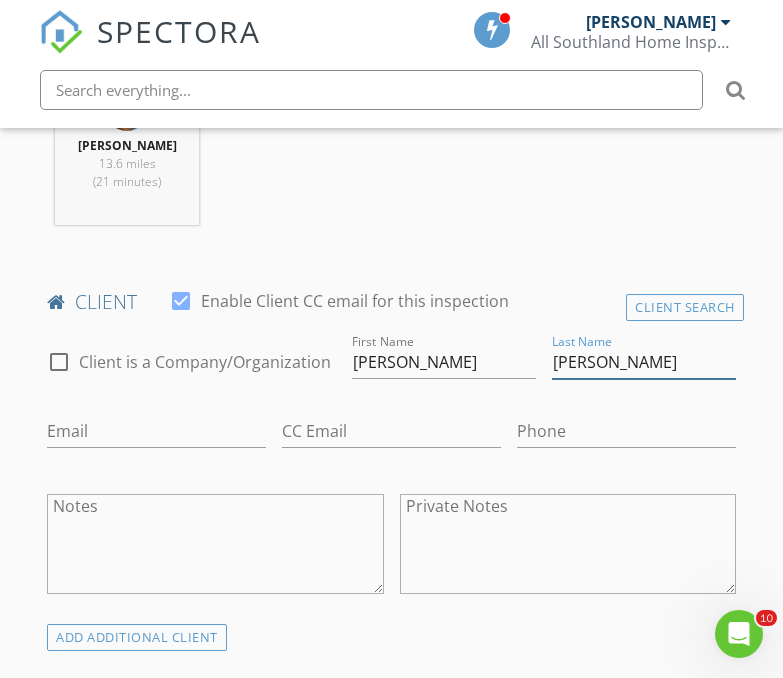 type on "Garcia" 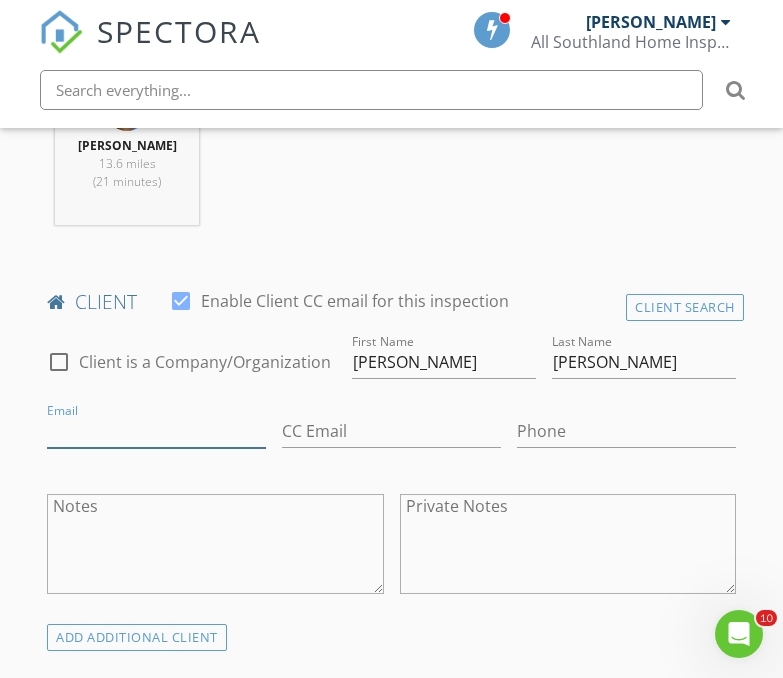 click on "Email" at bounding box center [156, 431] 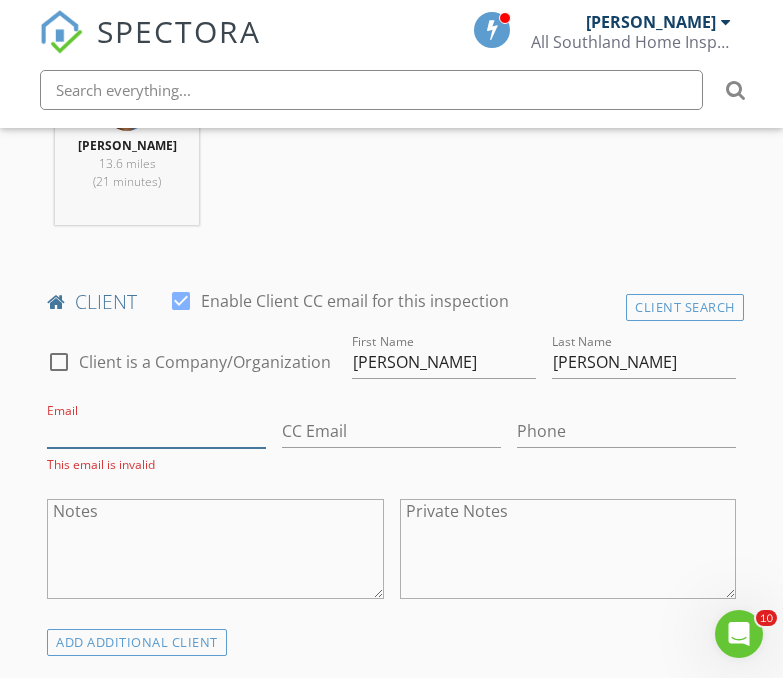 click on "Email" at bounding box center [156, 431] 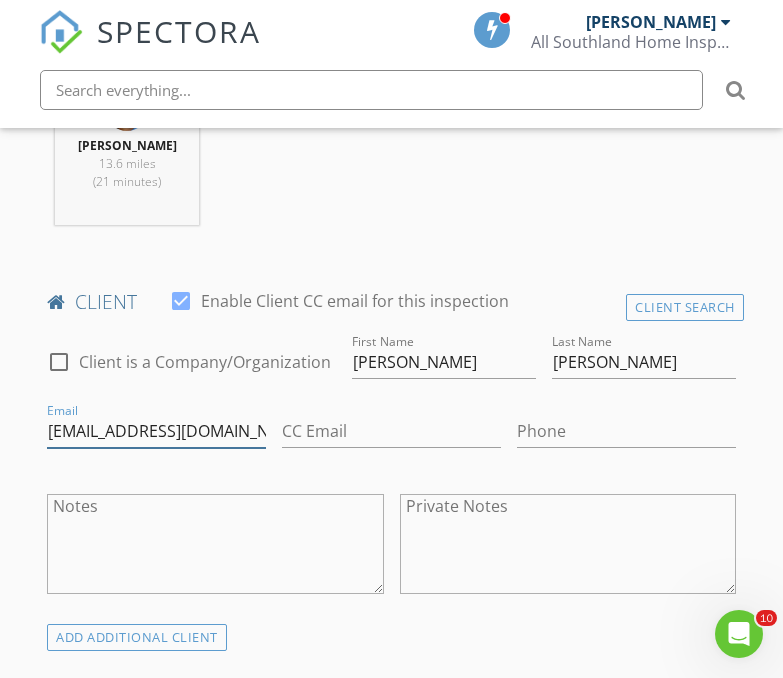 type on "[EMAIL_ADDRESS][DOMAIN_NAME]" 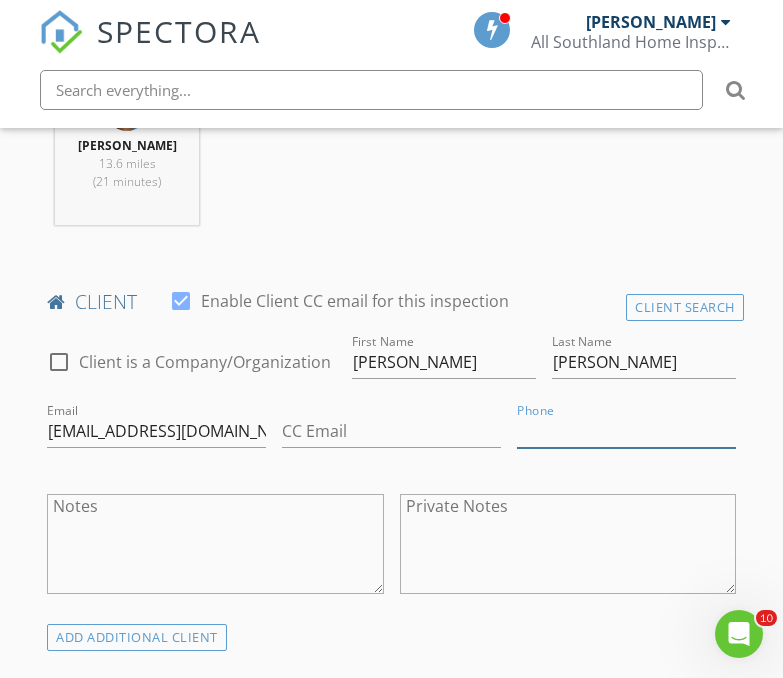 click on "Phone" at bounding box center [626, 431] 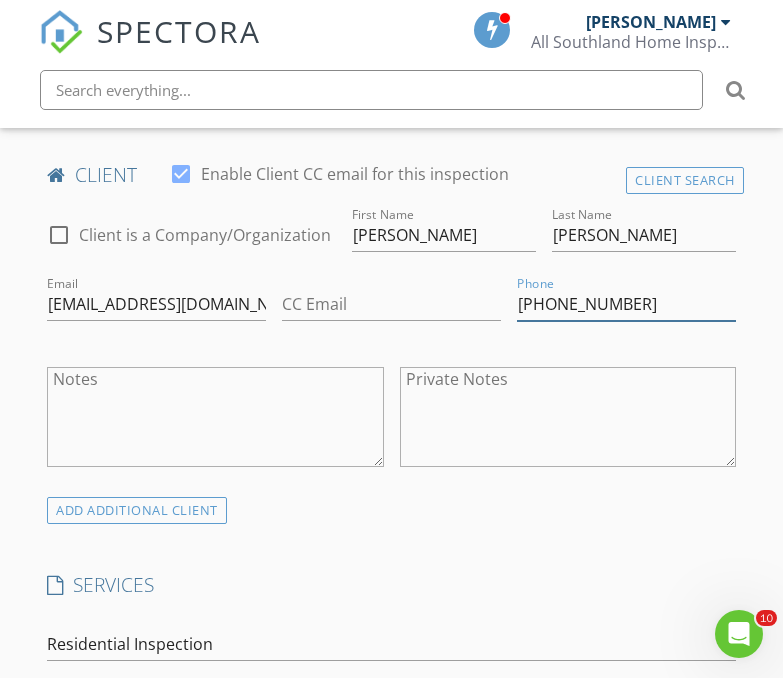 scroll, scrollTop: 1107, scrollLeft: 0, axis: vertical 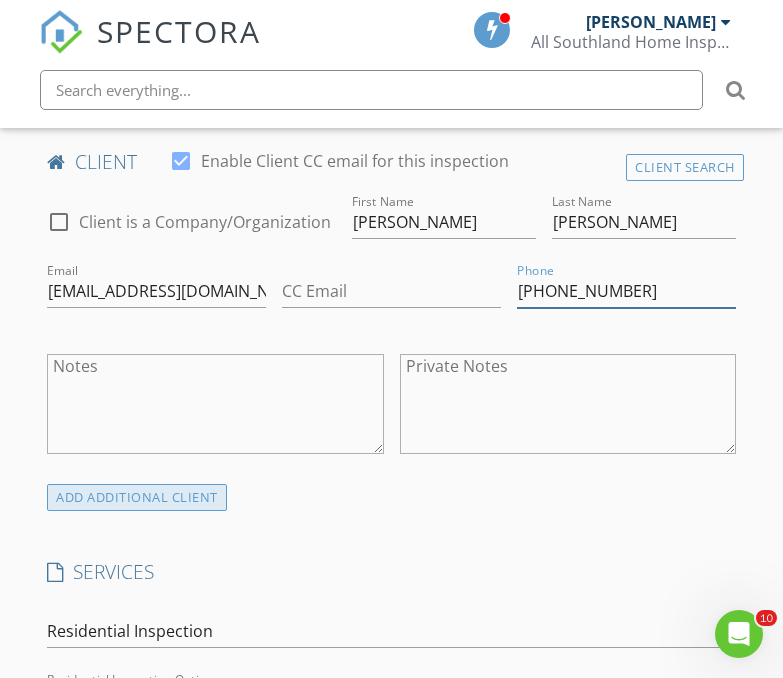 type on "[PHONE_NUMBER]" 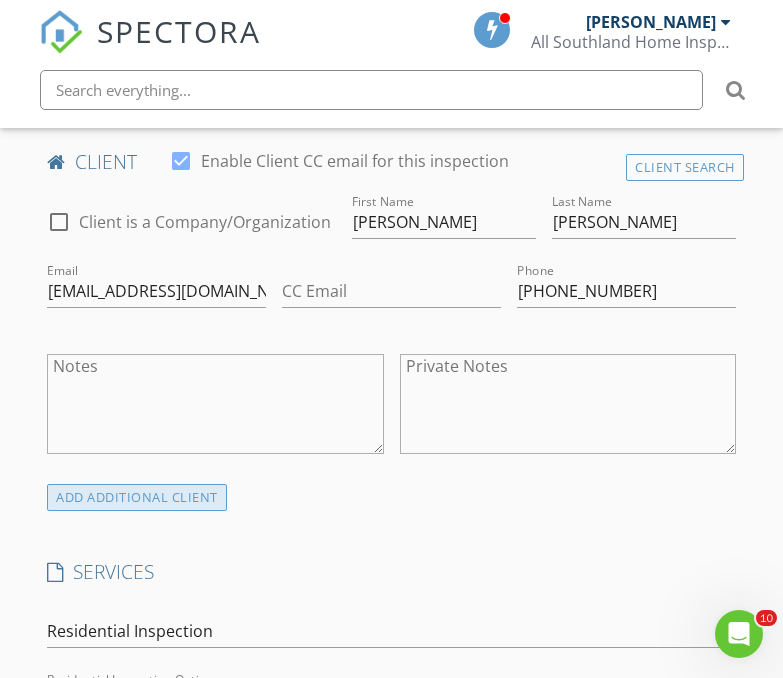click on "ADD ADDITIONAL client" at bounding box center [137, 497] 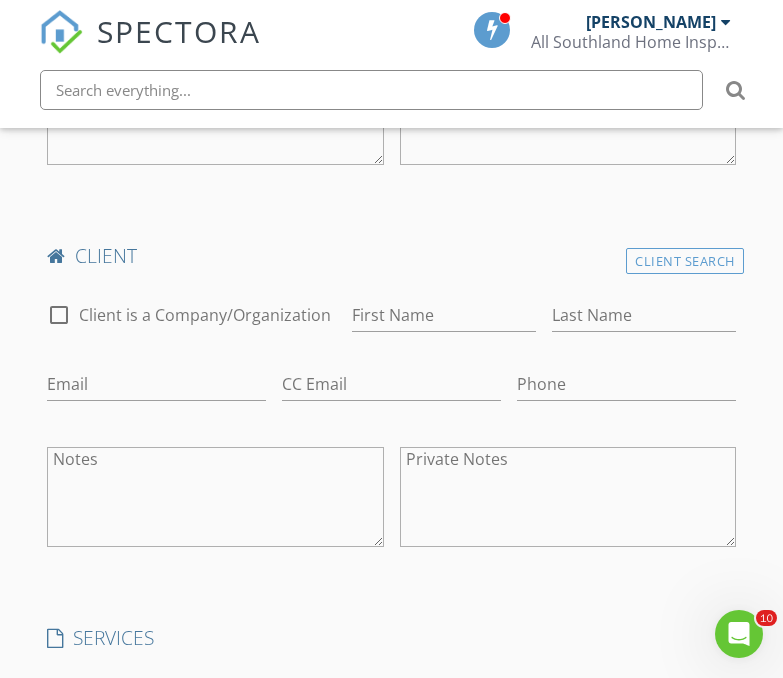 scroll, scrollTop: 1438, scrollLeft: 0, axis: vertical 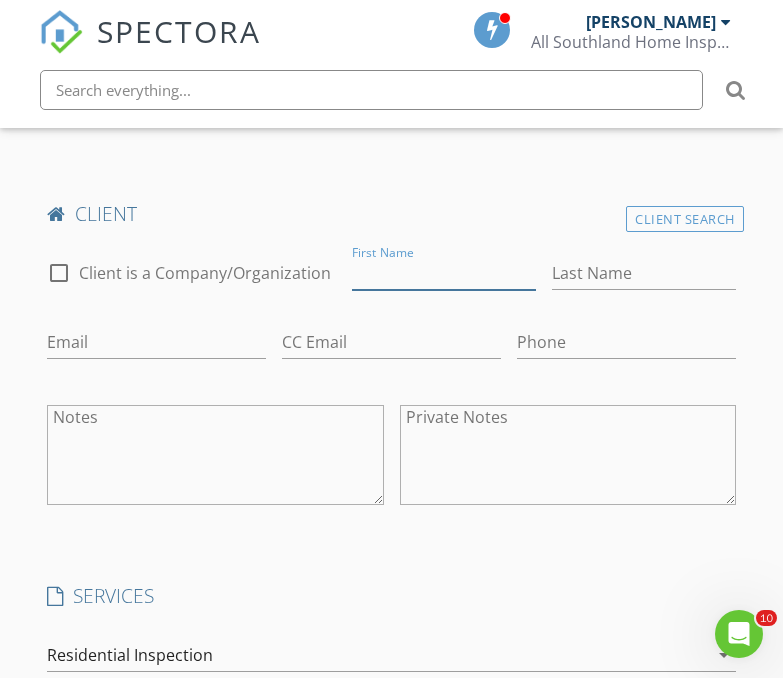 click on "First Name" at bounding box center [444, 273] 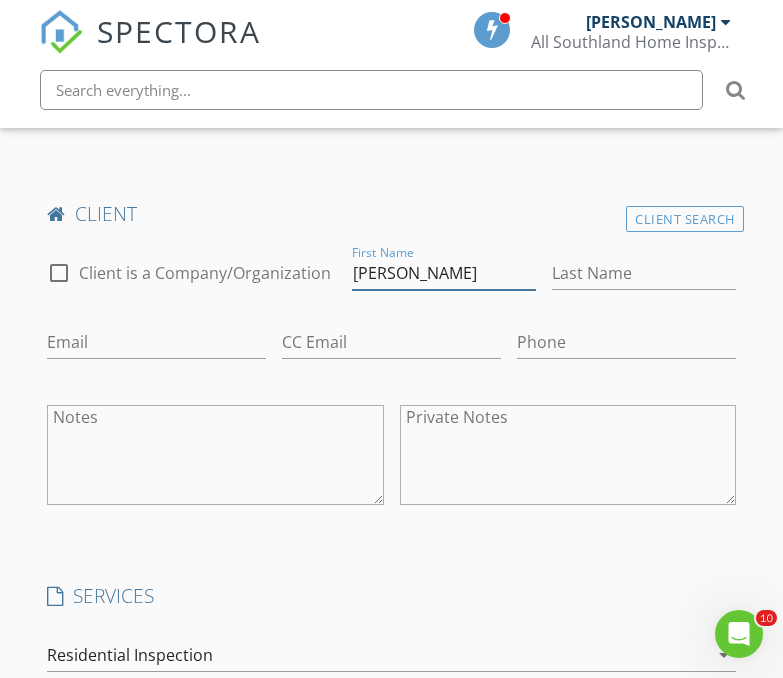 type on "[PERSON_NAME]" 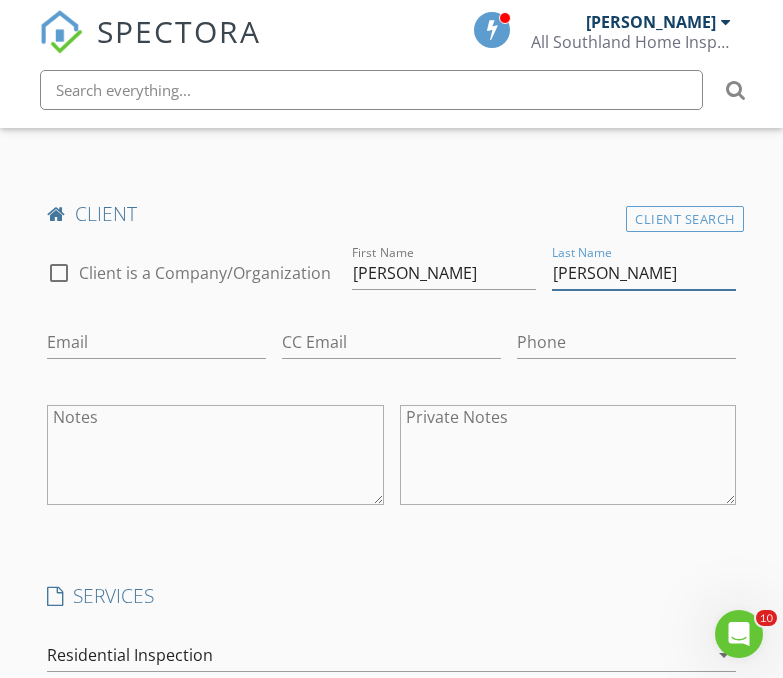 type on "[PERSON_NAME]" 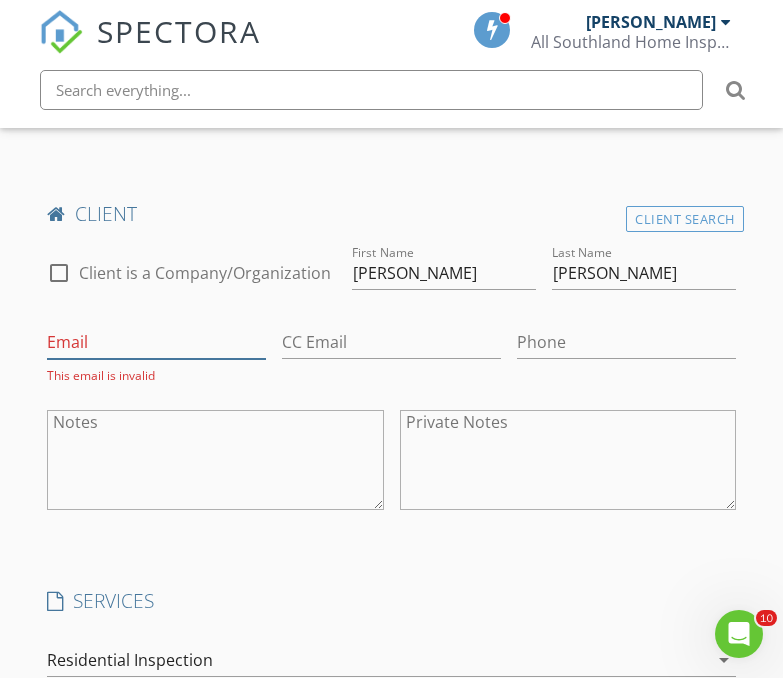 click on "Email" at bounding box center (156, 342) 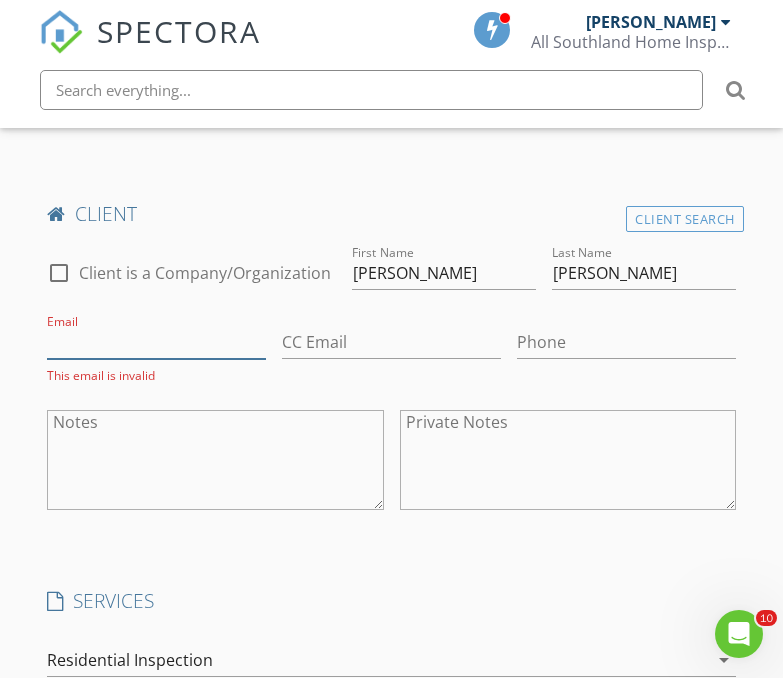 paste on "[PERSON_NAME][EMAIL_ADDRESS][DOMAIN_NAME]" 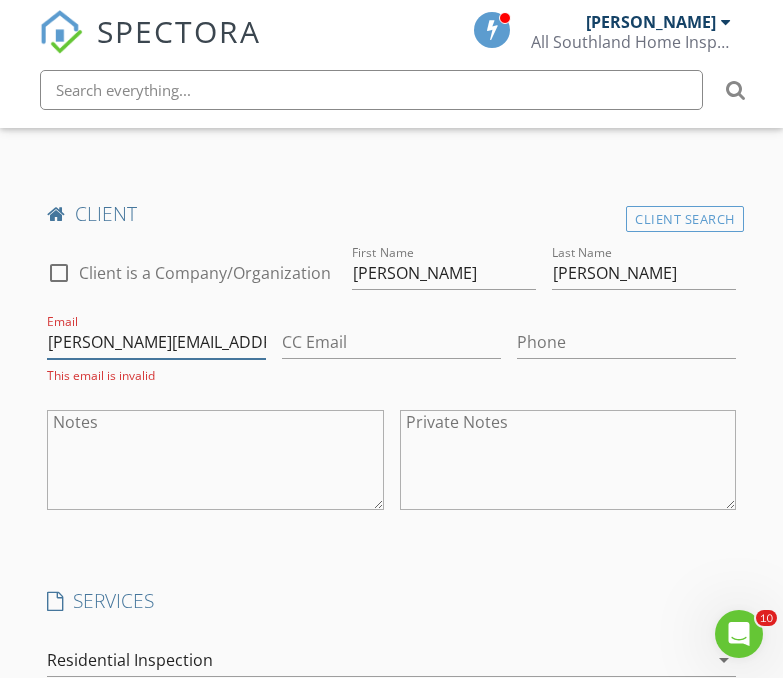 scroll, scrollTop: 0, scrollLeft: 3, axis: horizontal 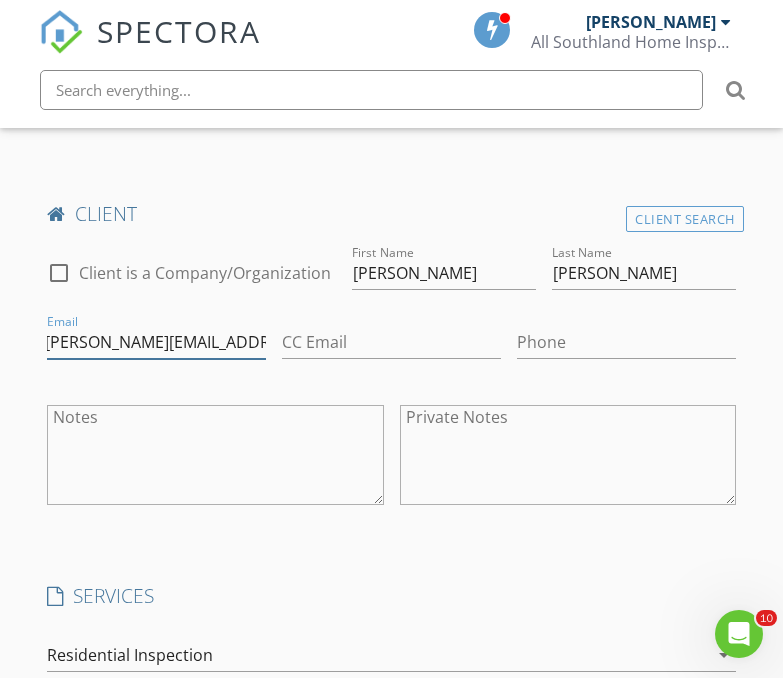 type on "[PERSON_NAME][EMAIL_ADDRESS][DOMAIN_NAME]" 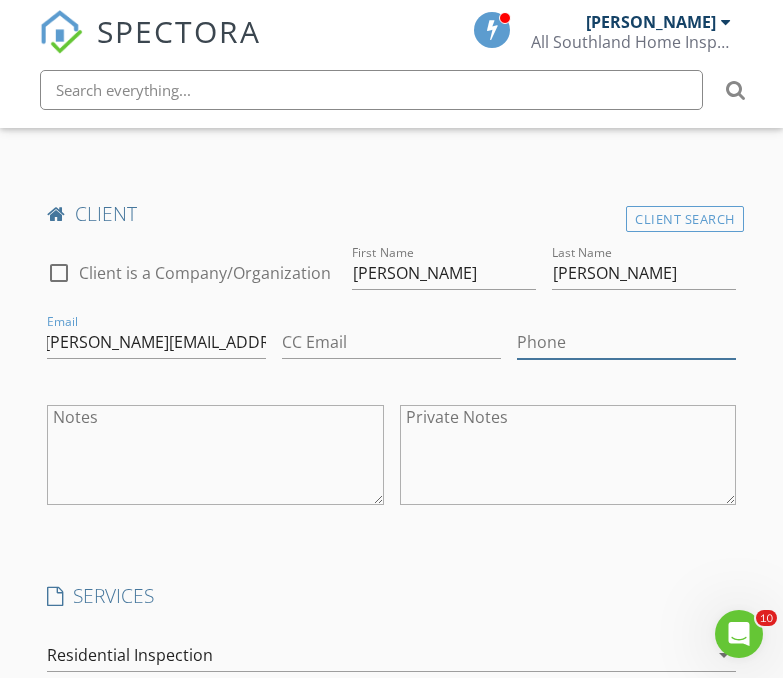 scroll, scrollTop: 0, scrollLeft: 0, axis: both 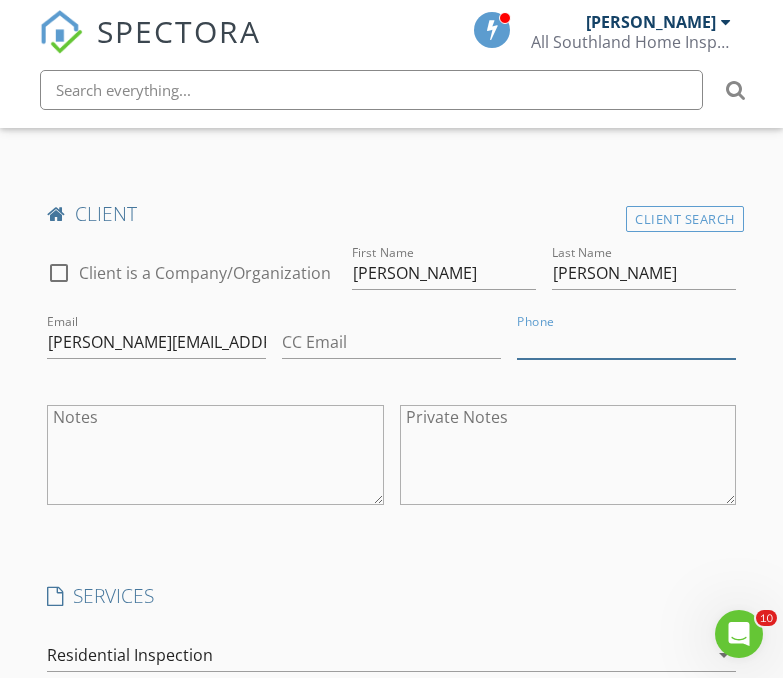 click on "Phone" at bounding box center [626, 342] 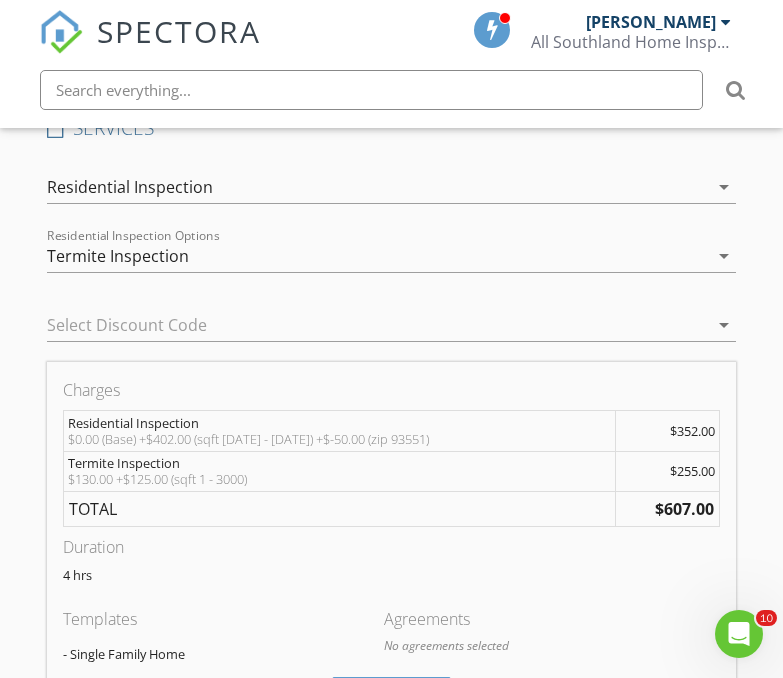 scroll, scrollTop: 1968, scrollLeft: 0, axis: vertical 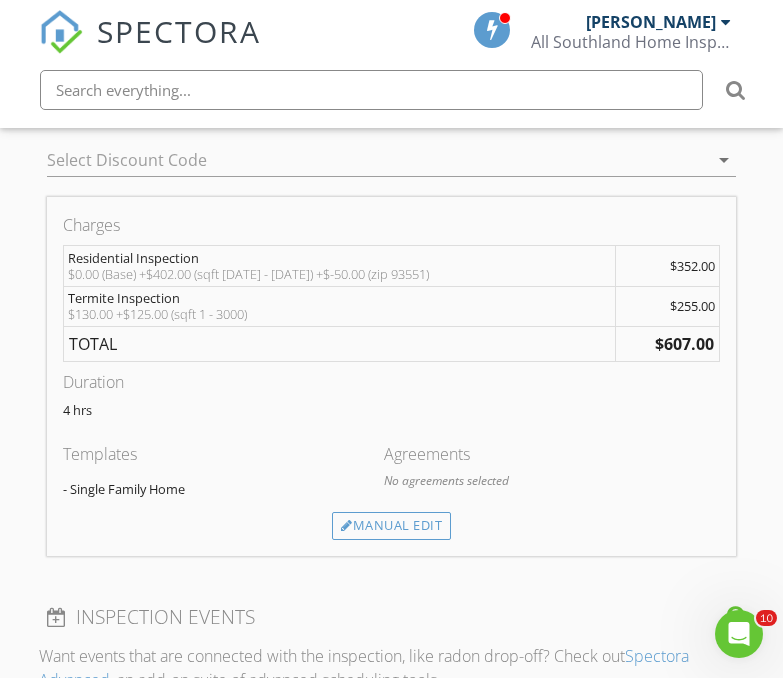 type on "[PHONE_NUMBER]" 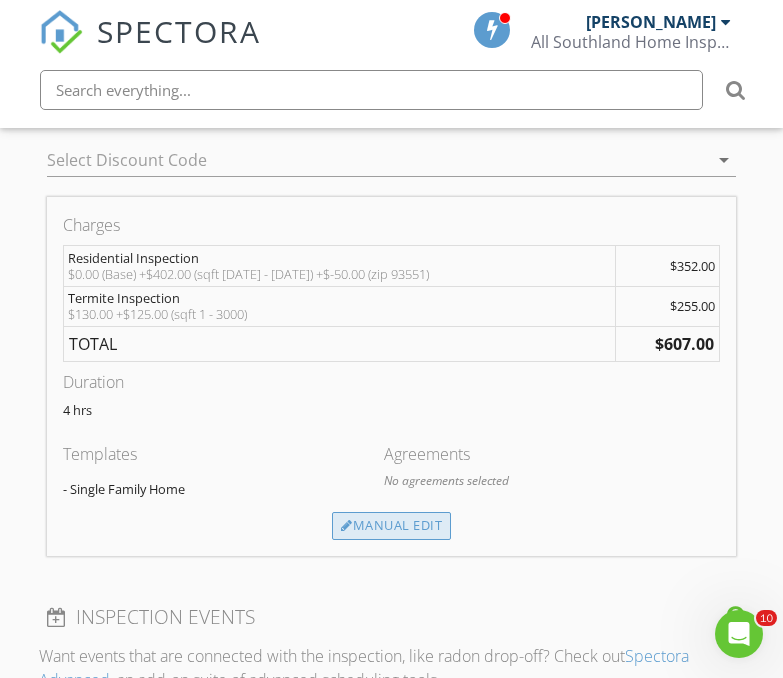 click on "Manual Edit" at bounding box center [391, 526] 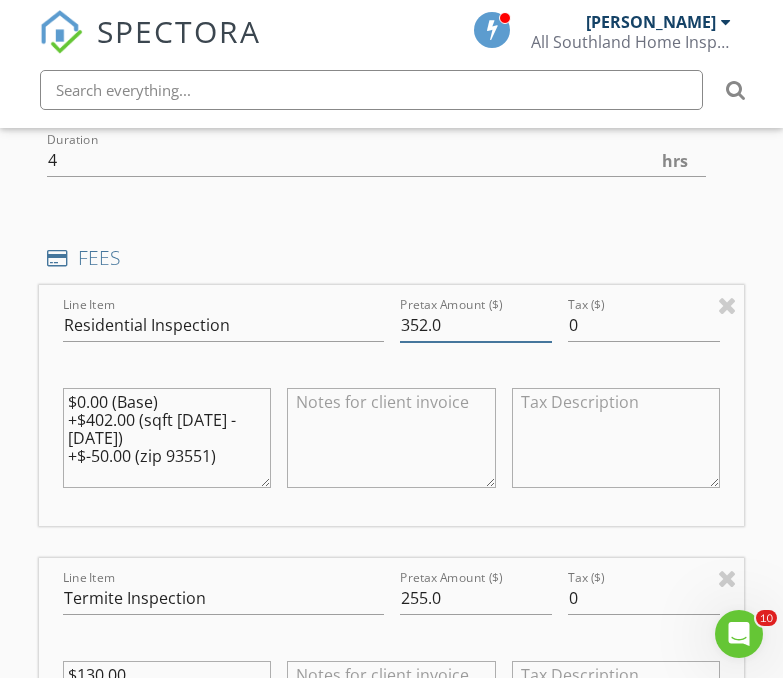 click on "352.0" at bounding box center [476, 325] 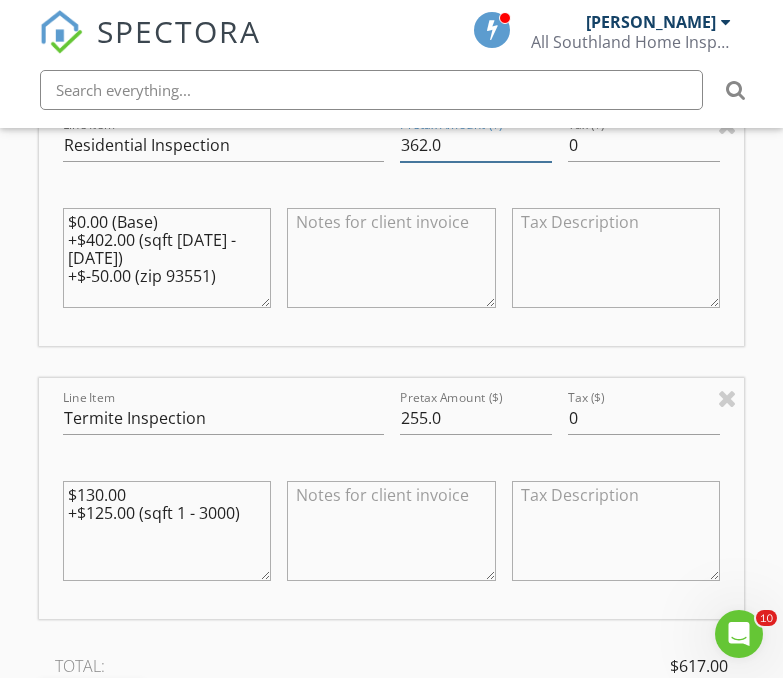 scroll, scrollTop: 2288, scrollLeft: 0, axis: vertical 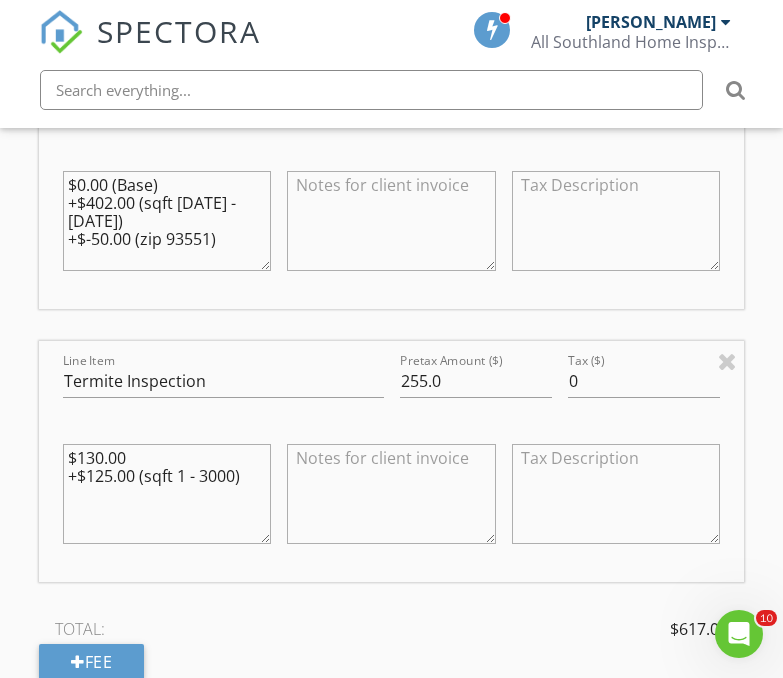 type on "362.0" 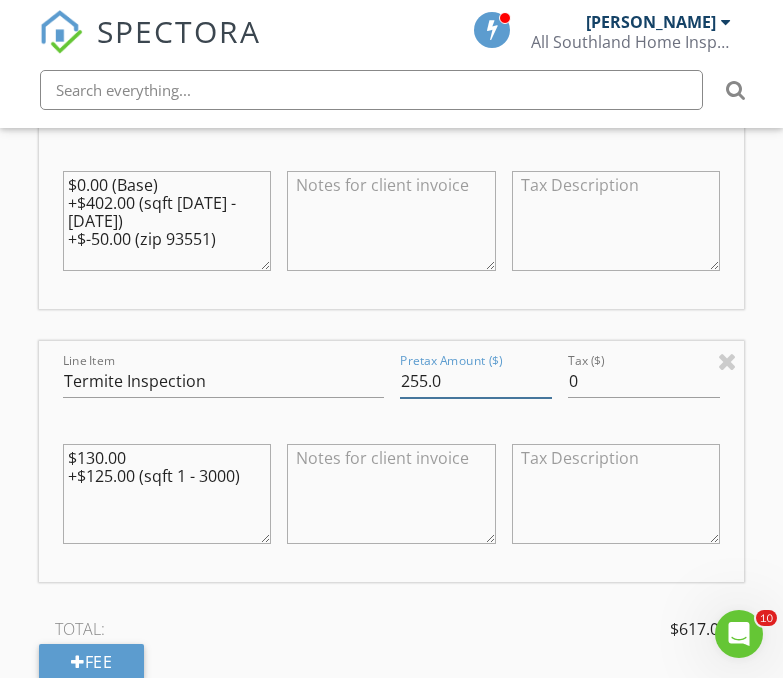 drag, startPoint x: 423, startPoint y: 387, endPoint x: 387, endPoint y: 384, distance: 36.124783 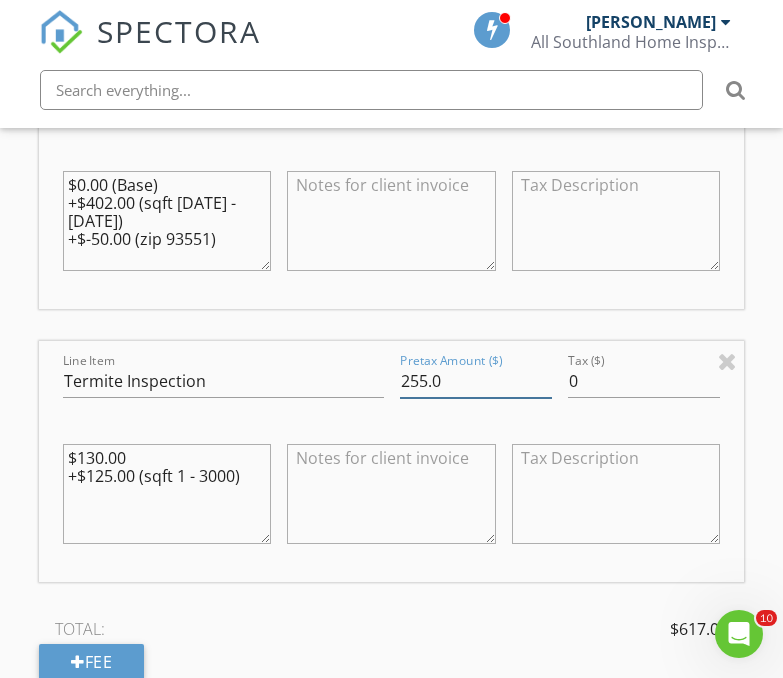 drag, startPoint x: 428, startPoint y: 382, endPoint x: 404, endPoint y: 382, distance: 24 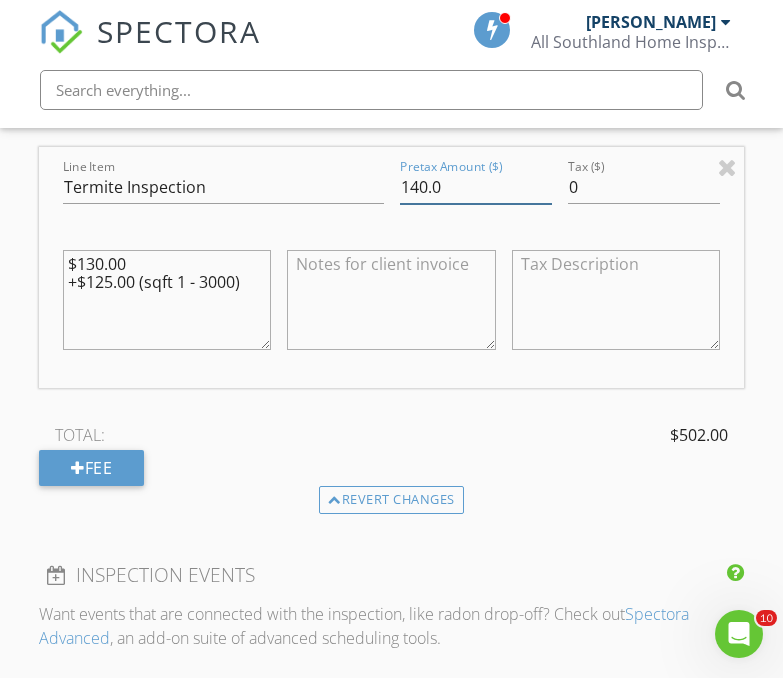 scroll, scrollTop: 2505, scrollLeft: 0, axis: vertical 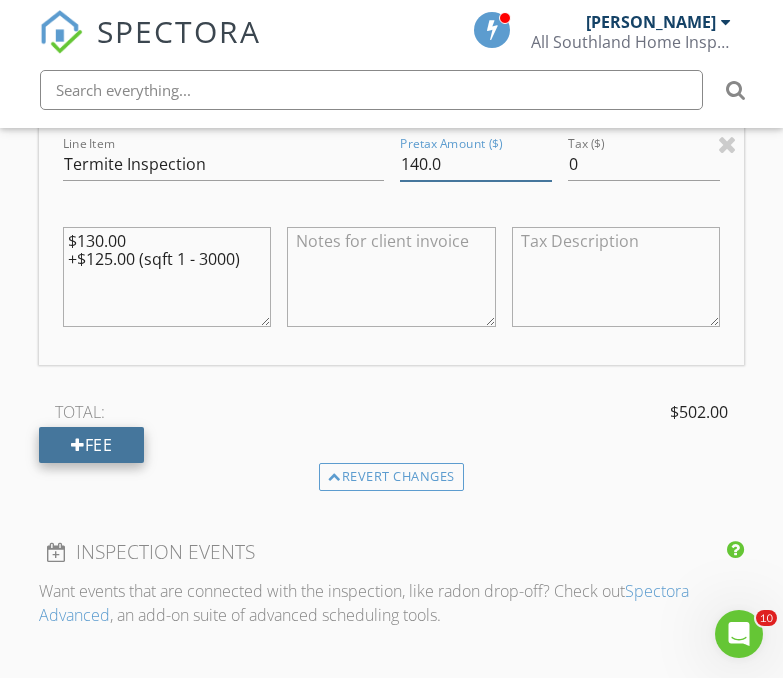 type on "140.0" 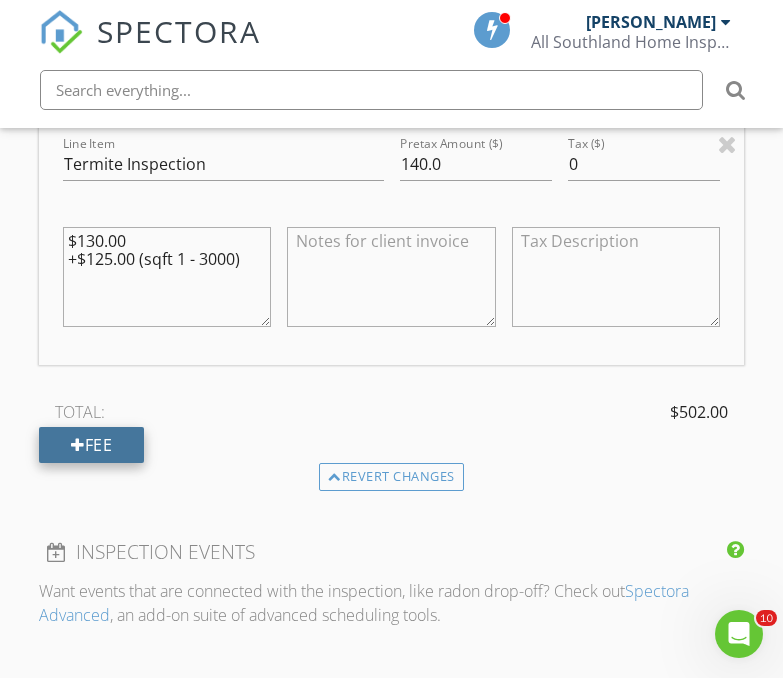 click on "Fee" at bounding box center [91, 445] 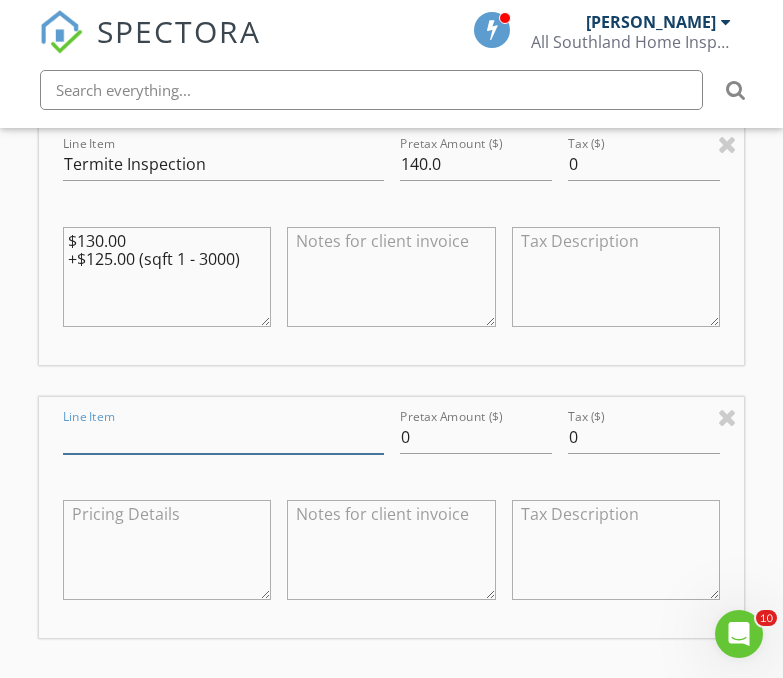 click on "Line Item" at bounding box center [223, 437] 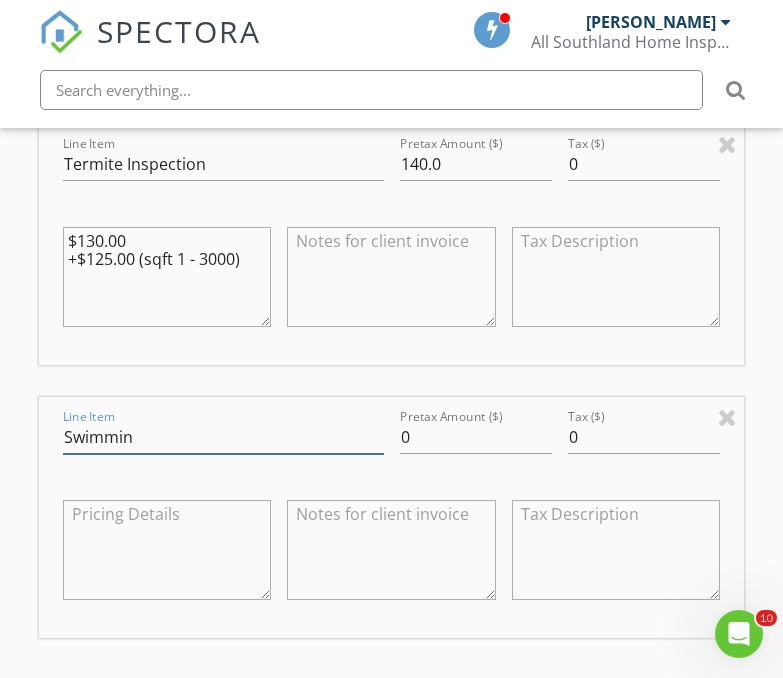type on "Swimming Pool" 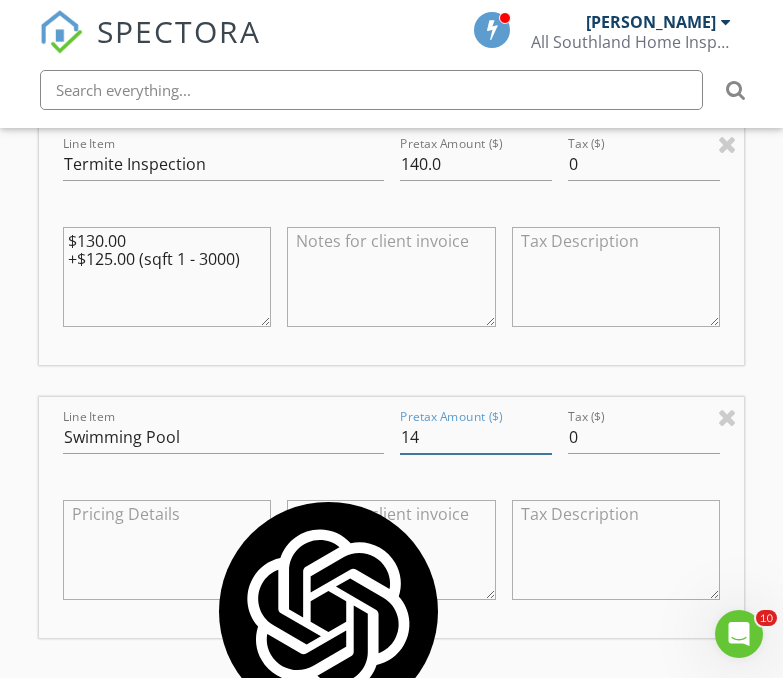 click on "14" at bounding box center [476, 437] 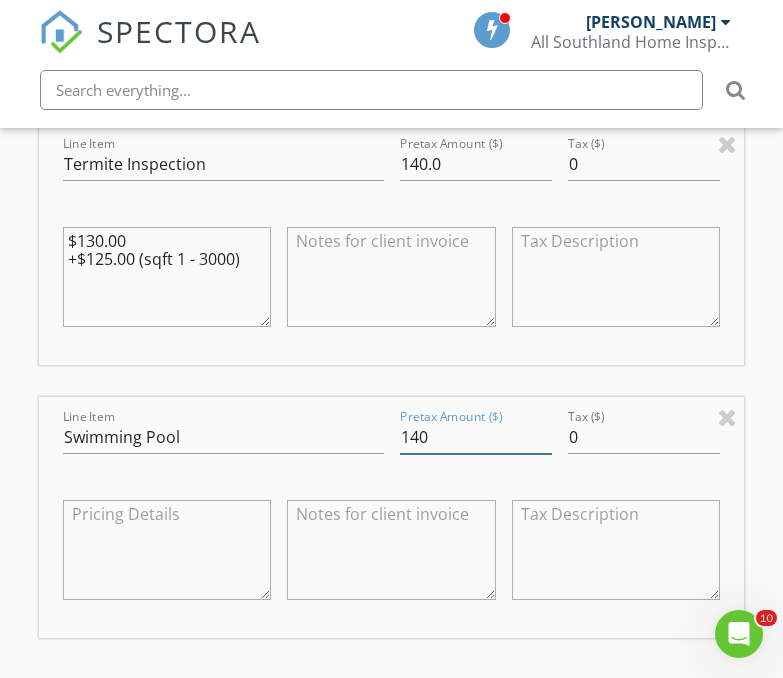 type on "140" 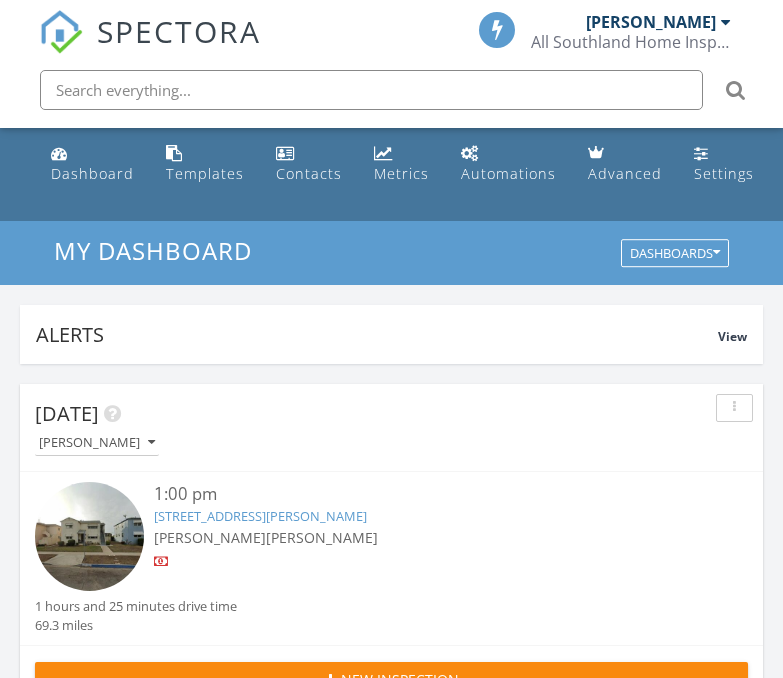 scroll, scrollTop: 113, scrollLeft: 0, axis: vertical 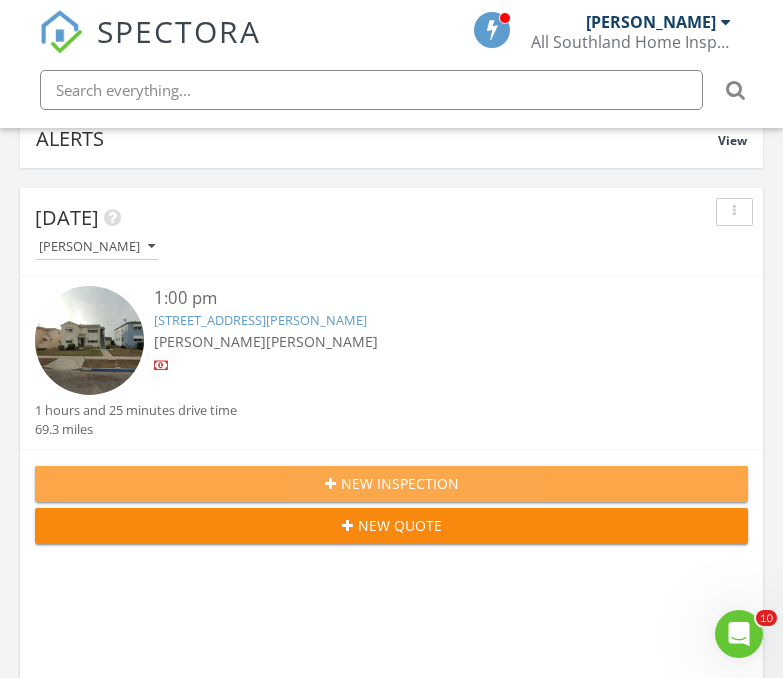 click on "New Inspection" at bounding box center (400, 483) 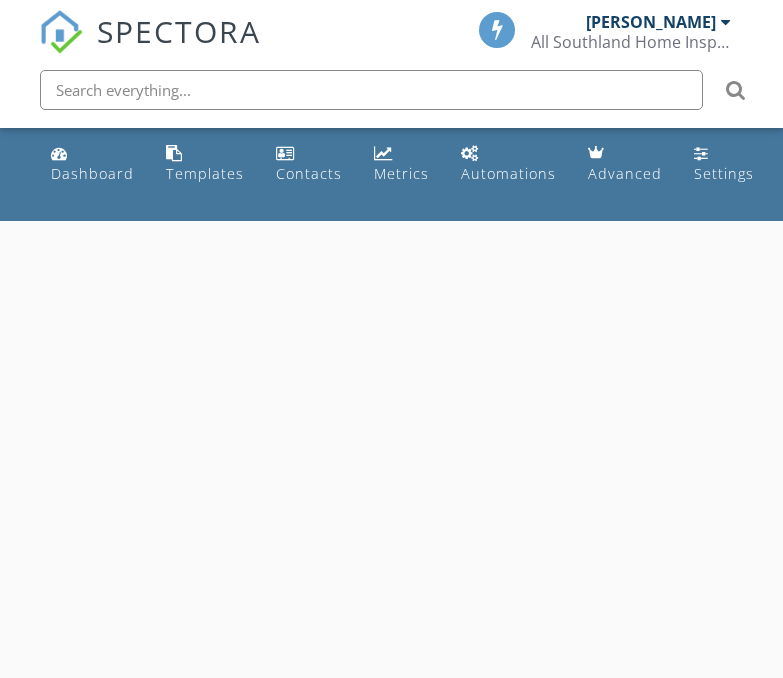 scroll, scrollTop: 0, scrollLeft: 0, axis: both 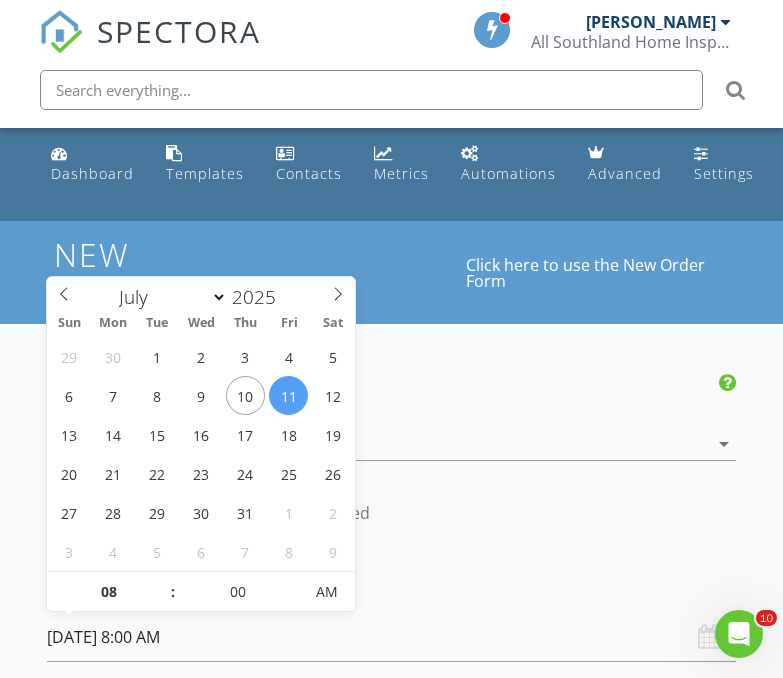 click on "[DATE] 8:00 AM" at bounding box center (391, 637) 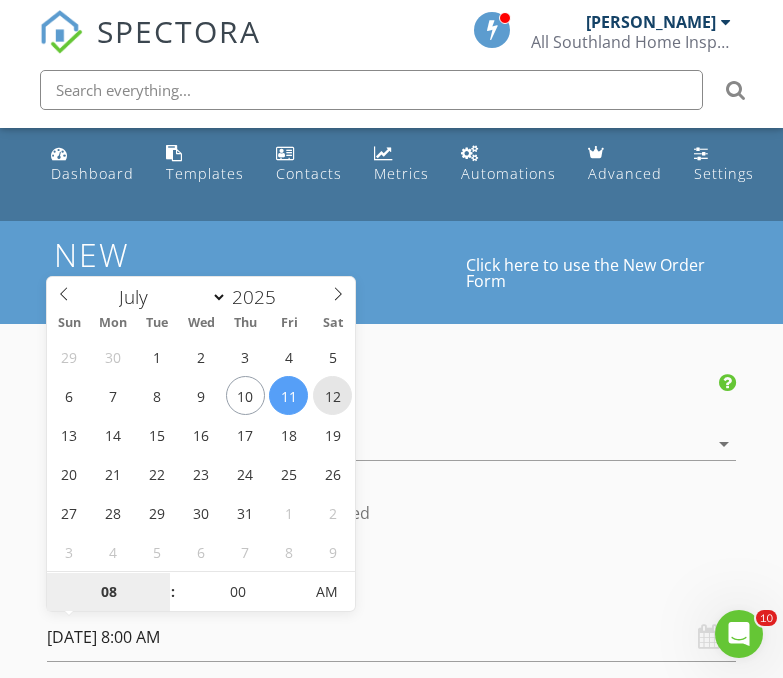 type on "[DATE] 8:00 AM" 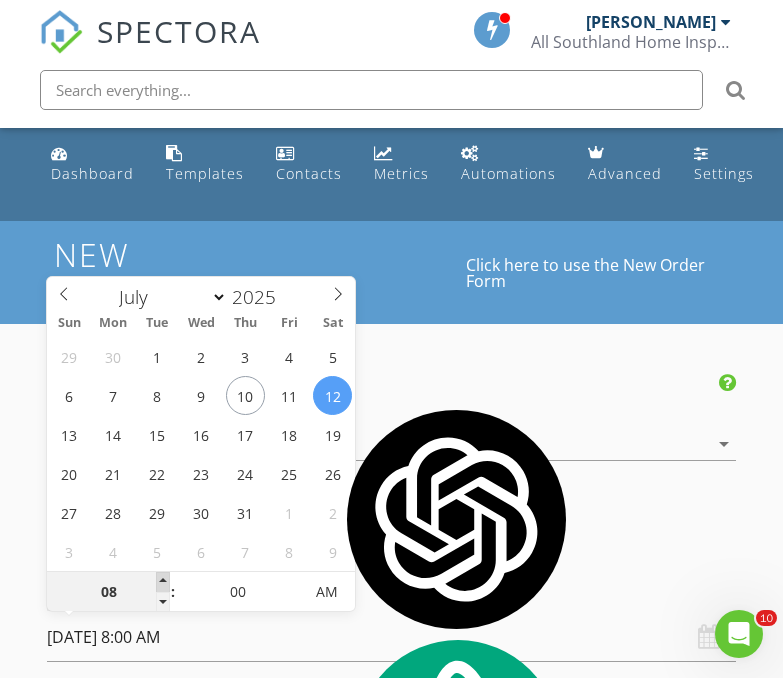 type on "09" 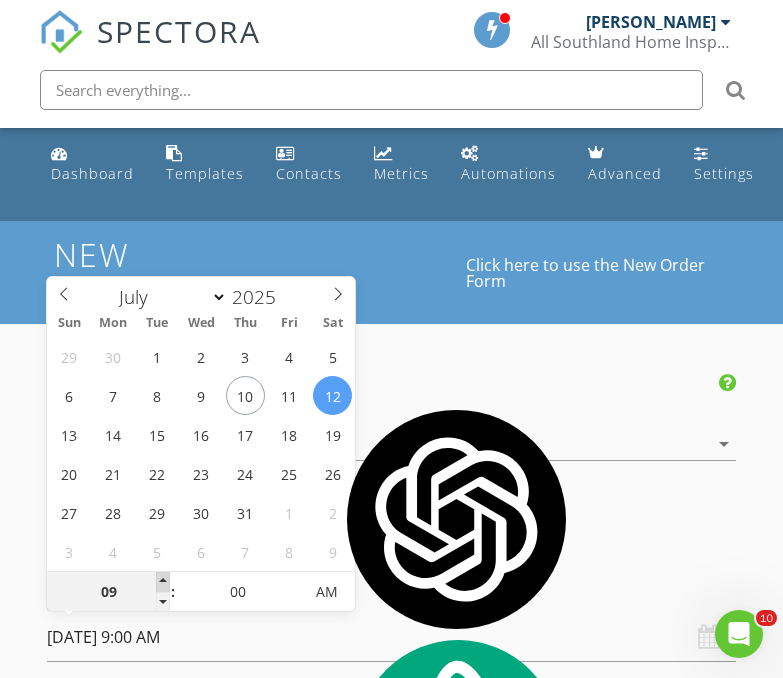 click at bounding box center (163, 582) 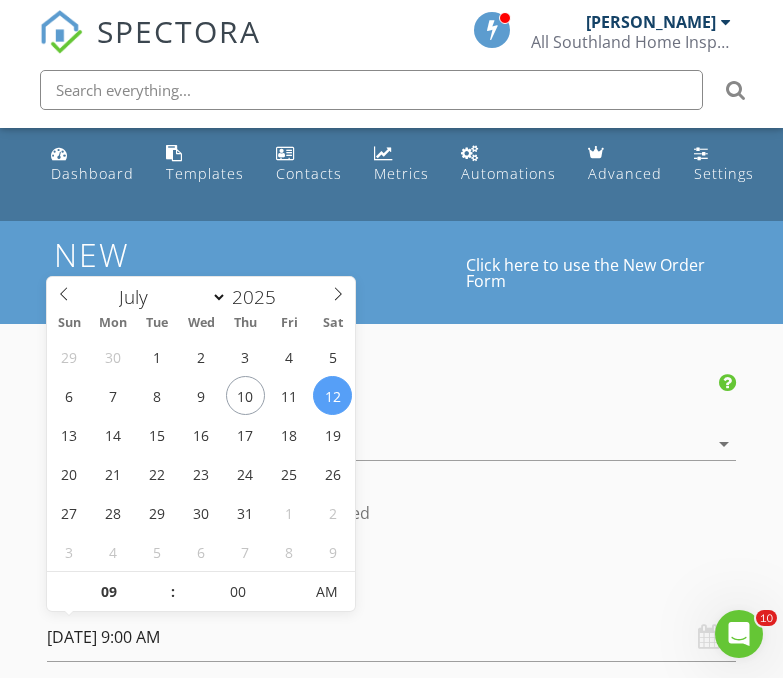 scroll, scrollTop: 593, scrollLeft: 0, axis: vertical 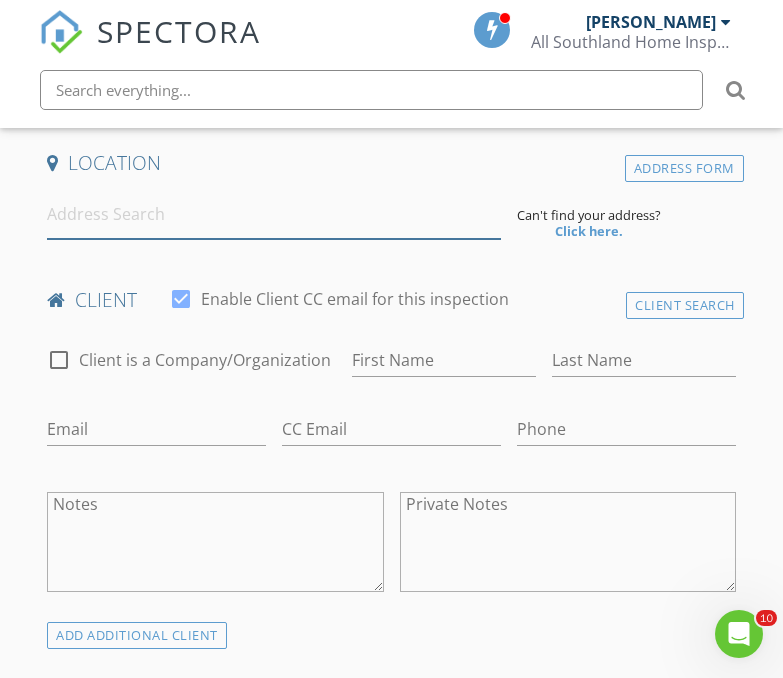 click at bounding box center [274, 214] 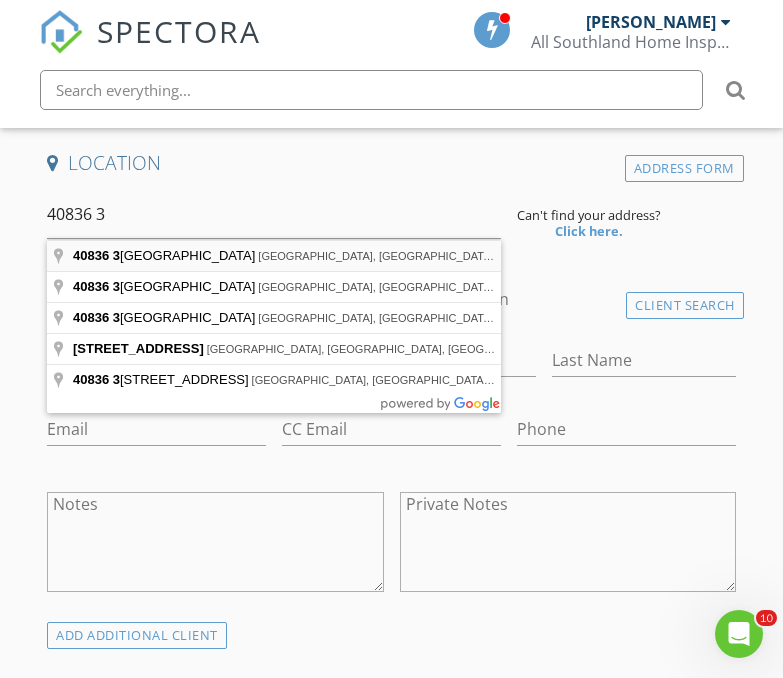 type on "40836 36th Street West, Palmdale, CA, USA" 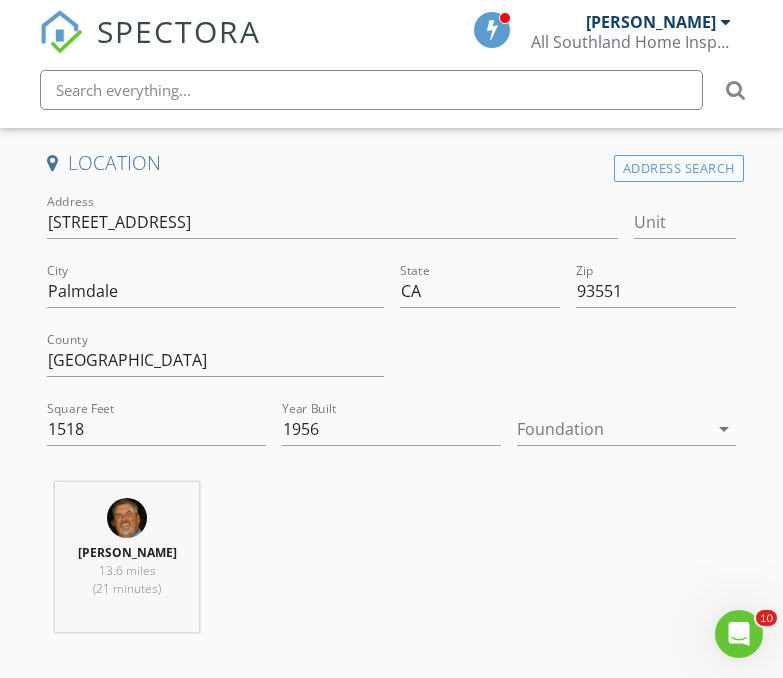 click at bounding box center [612, 429] 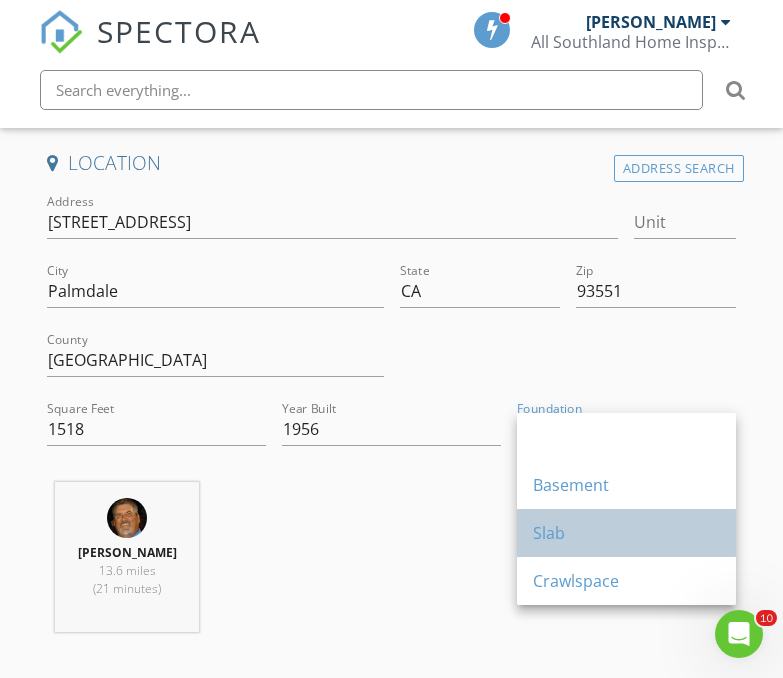 click on "Slab" at bounding box center [626, 533] 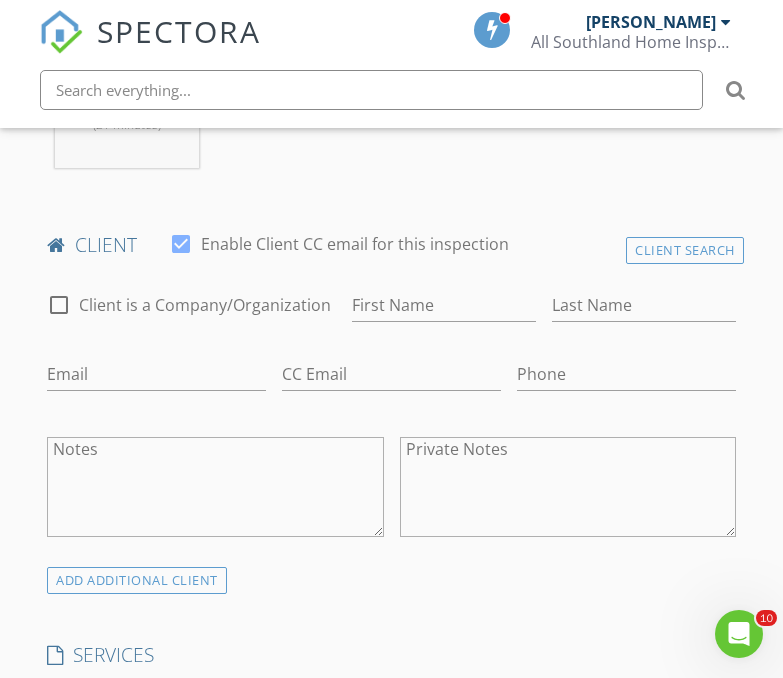 scroll, scrollTop: 1048, scrollLeft: 0, axis: vertical 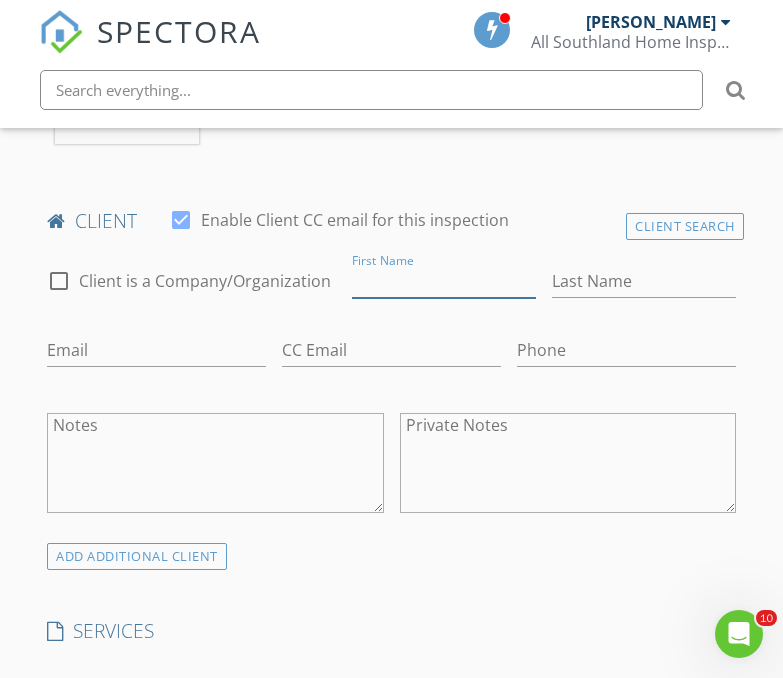 click on "First Name" at bounding box center (444, 281) 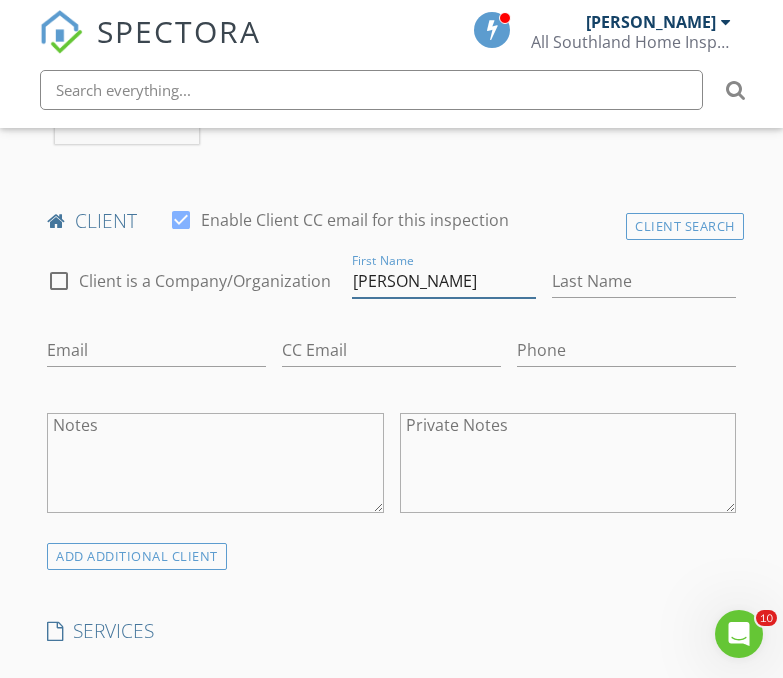 type on "[PERSON_NAME]" 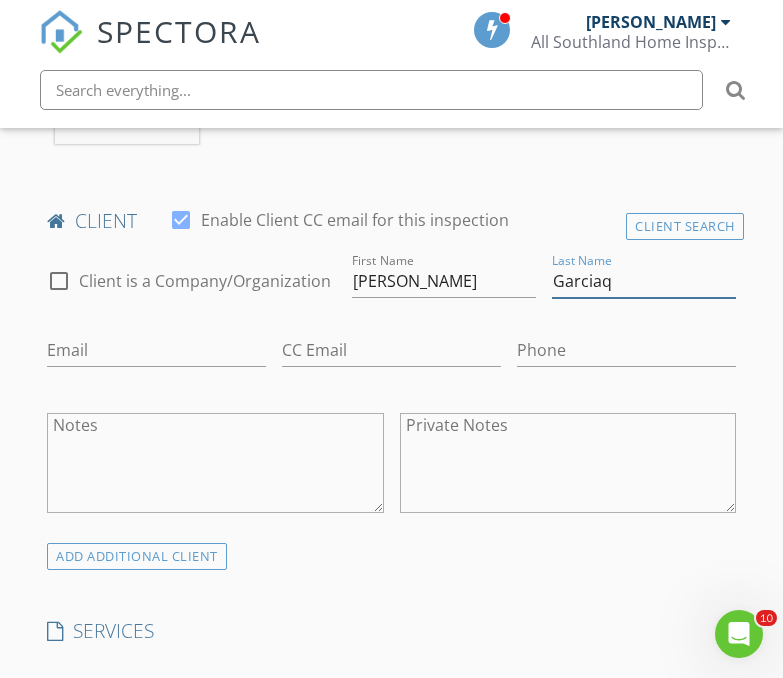 type on "Garciaq" 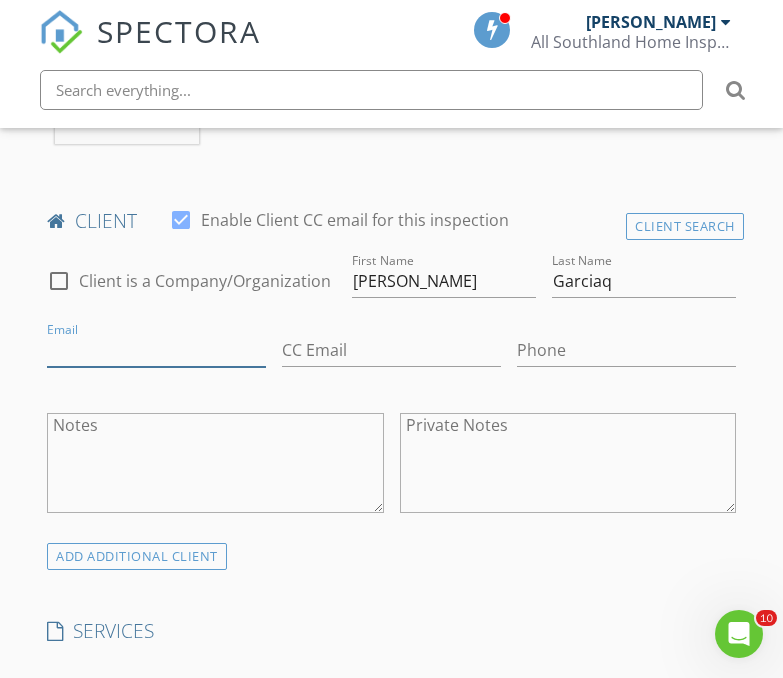 click on "Email" at bounding box center (156, 350) 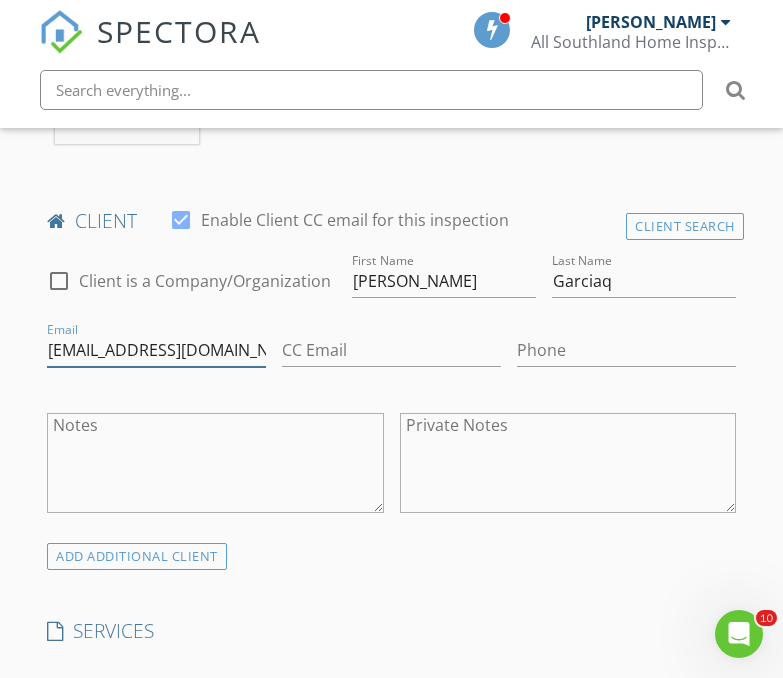 type on "[EMAIL_ADDRESS][DOMAIN_NAME]" 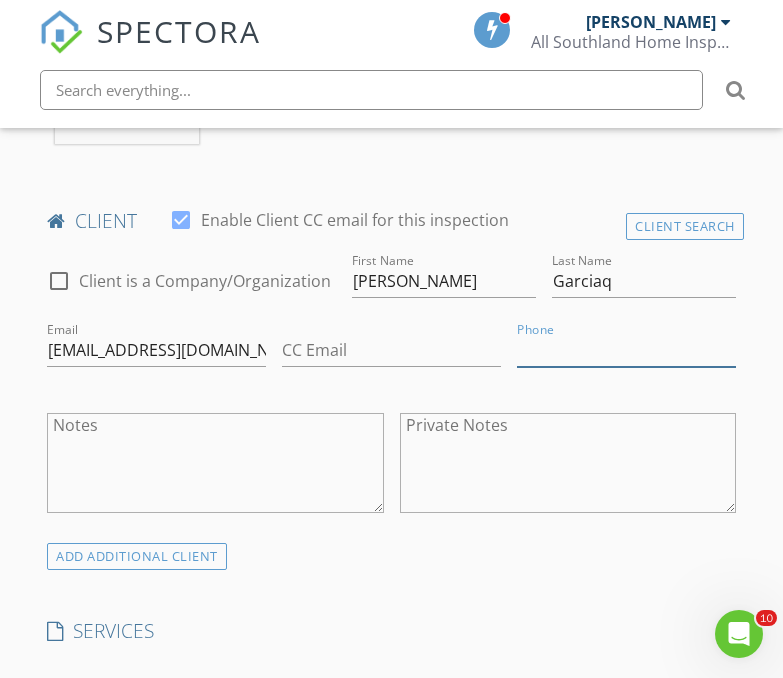 click on "Phone" at bounding box center (626, 350) 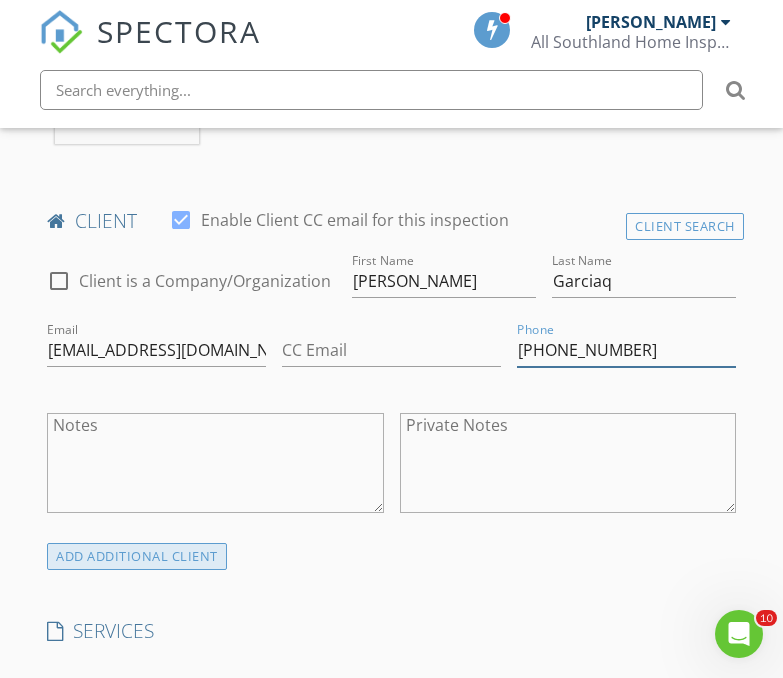 type on "[PHONE_NUMBER]" 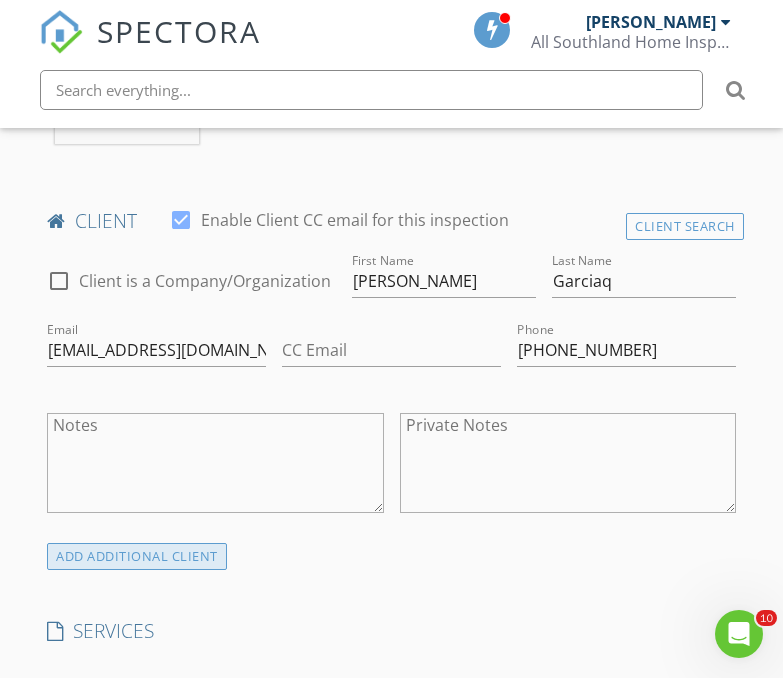 click on "ADD ADDITIONAL client" at bounding box center [137, 556] 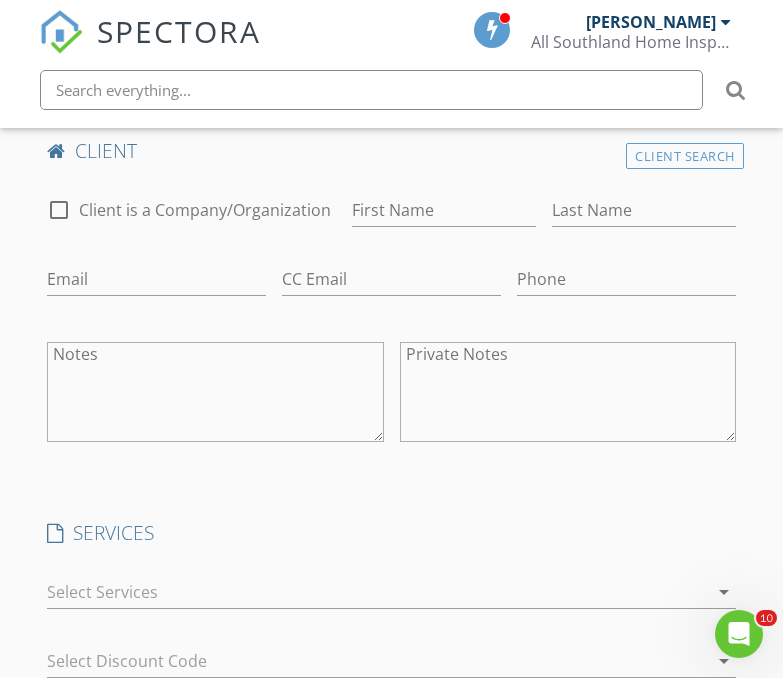 scroll, scrollTop: 1508, scrollLeft: 0, axis: vertical 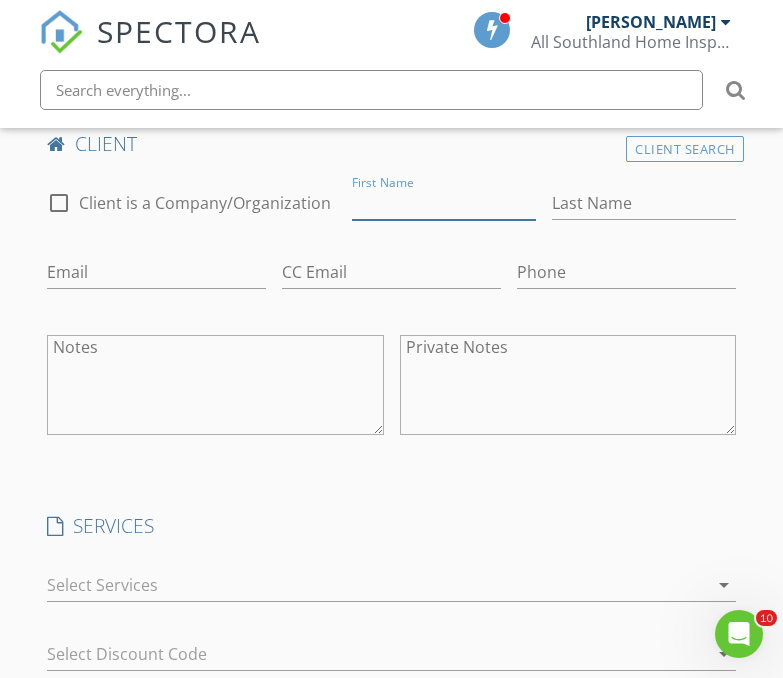click on "First Name" at bounding box center [444, 203] 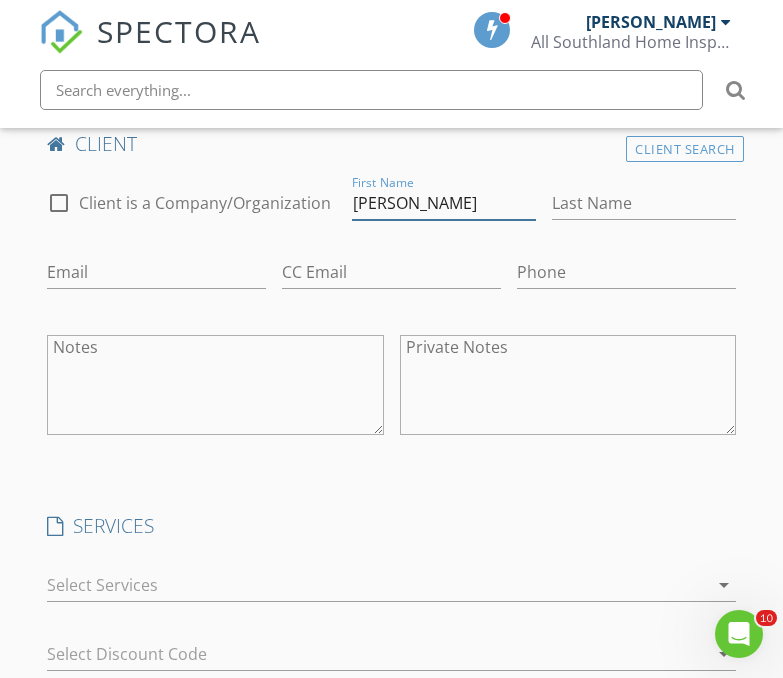 type on "[PERSON_NAME]" 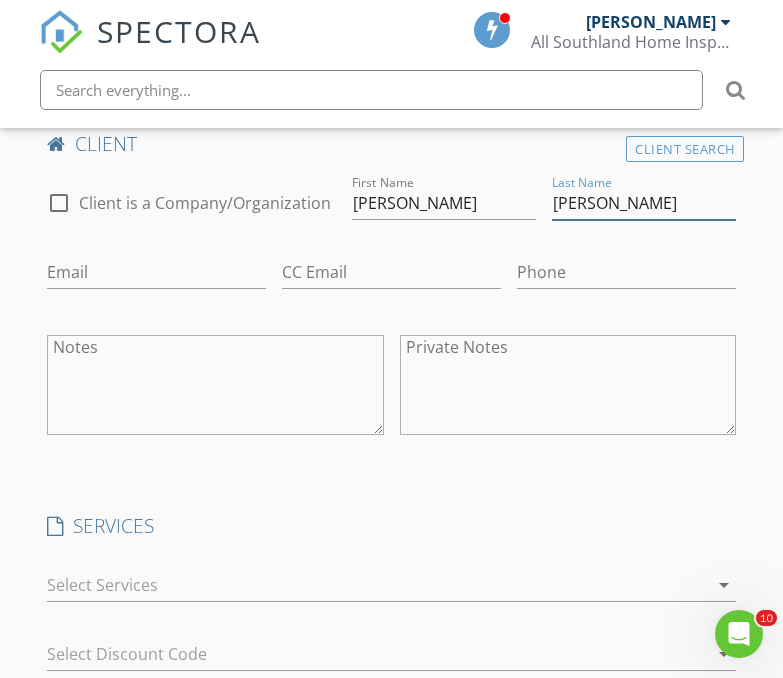 type on "[PERSON_NAME]" 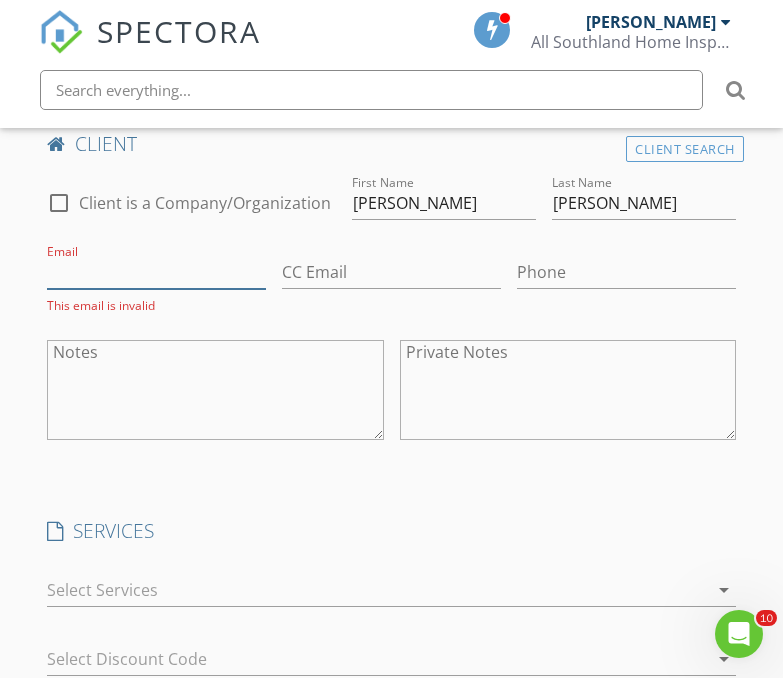 click on "Email" at bounding box center [156, 272] 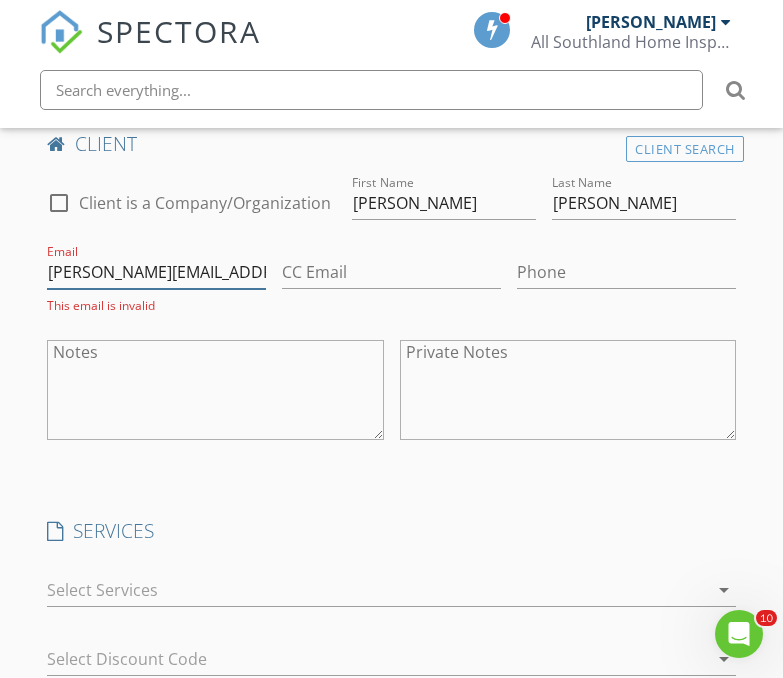 scroll, scrollTop: 0, scrollLeft: 3, axis: horizontal 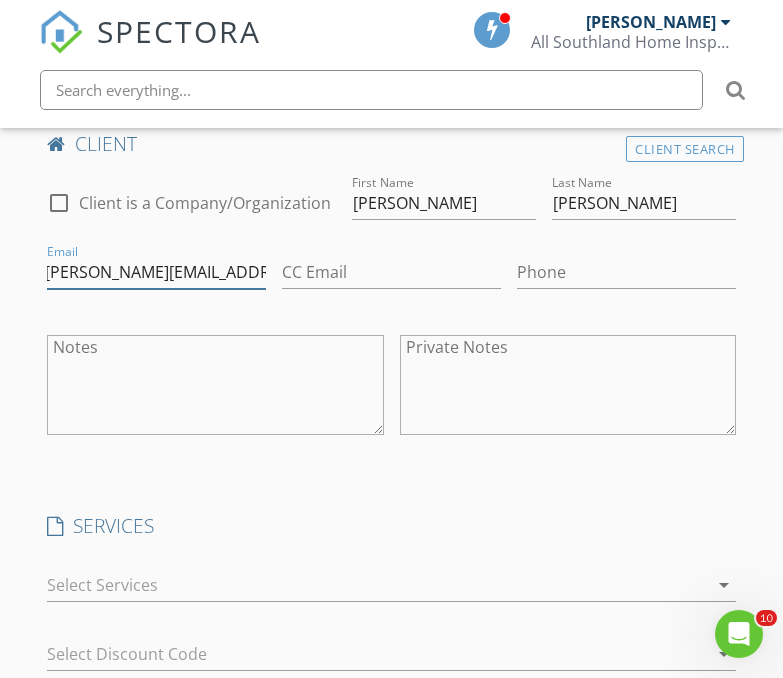 type on "[PERSON_NAME][EMAIL_ADDRESS][DOMAIN_NAME]" 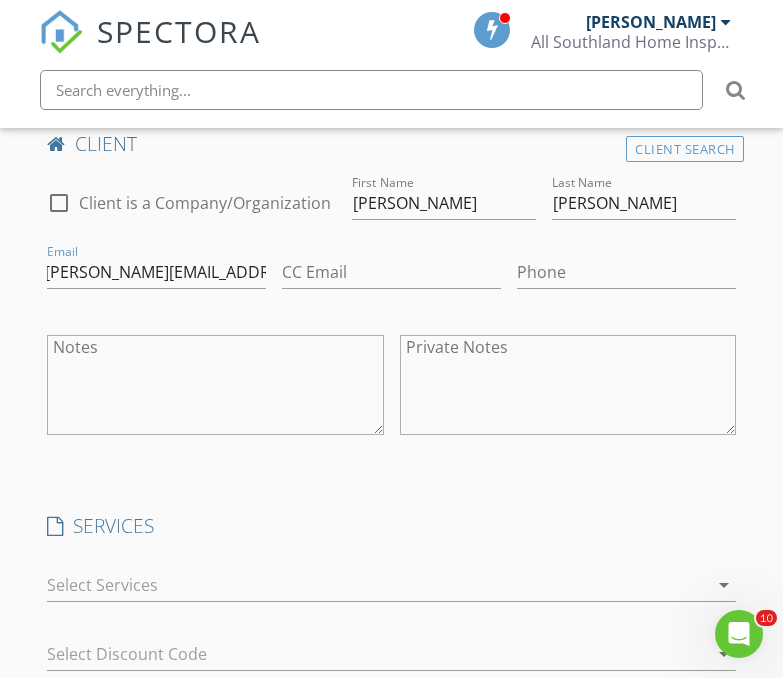 scroll, scrollTop: 0, scrollLeft: 0, axis: both 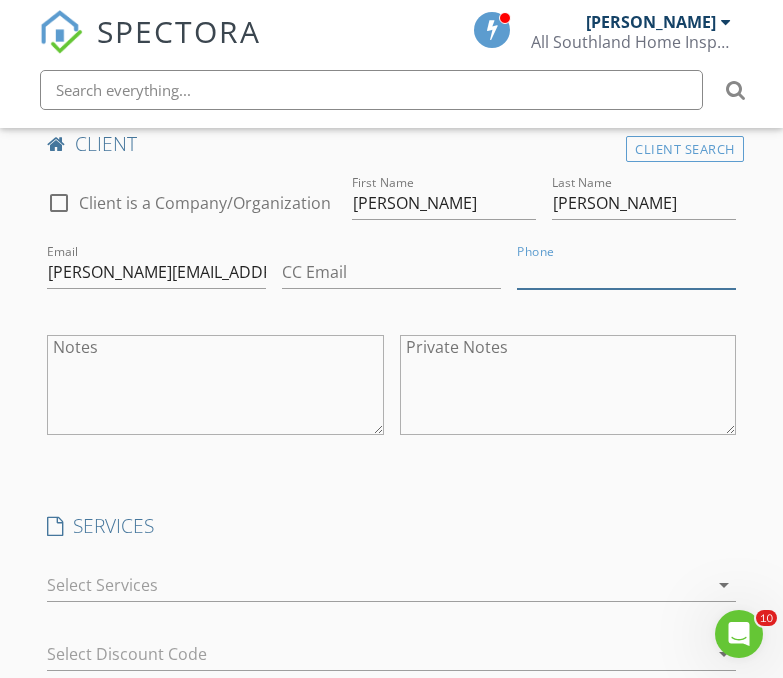 click on "Phone" at bounding box center (626, 272) 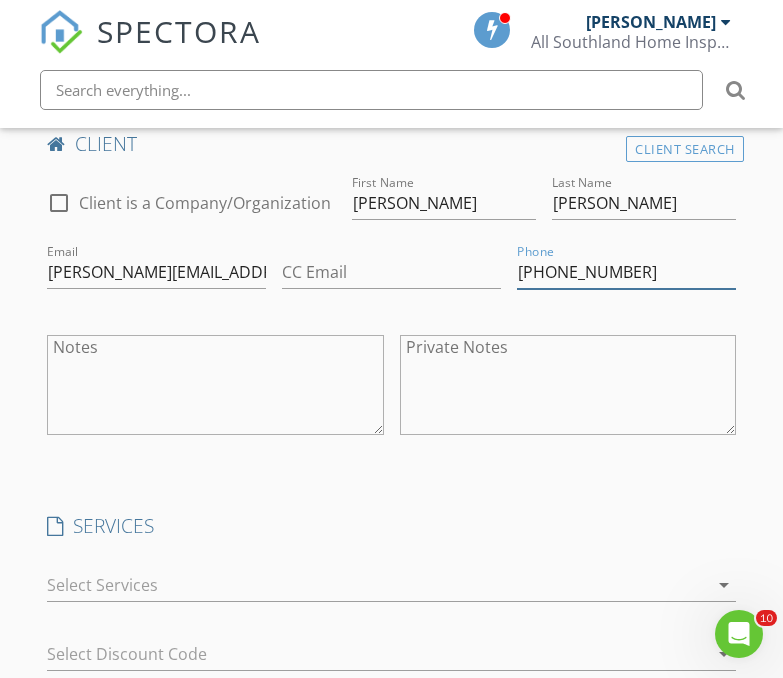 type on "[PHONE_NUMBER]" 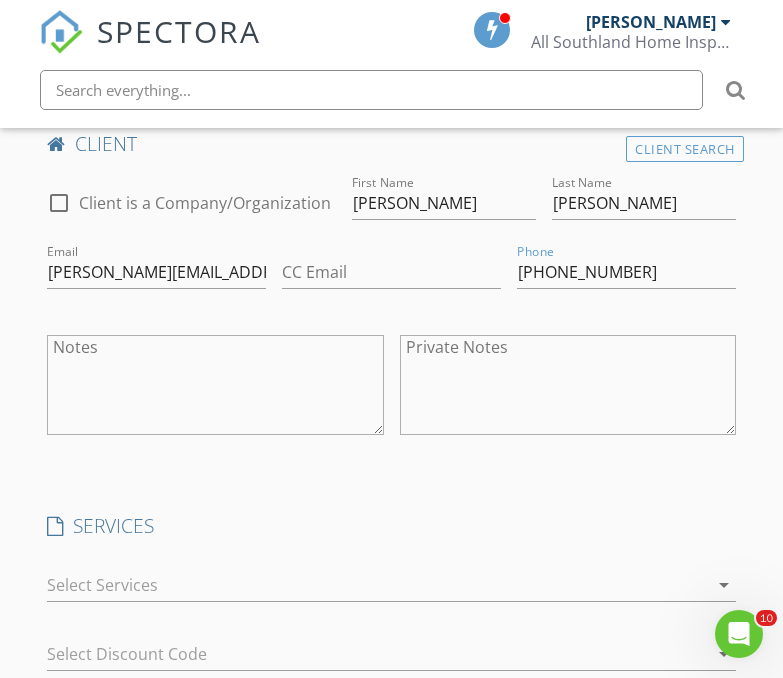 click at bounding box center (377, 585) 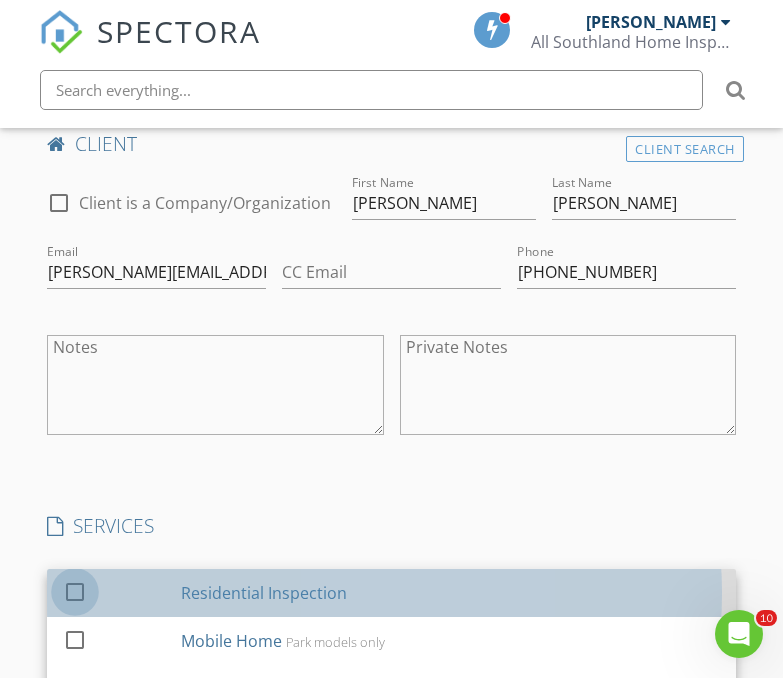click at bounding box center (75, 591) 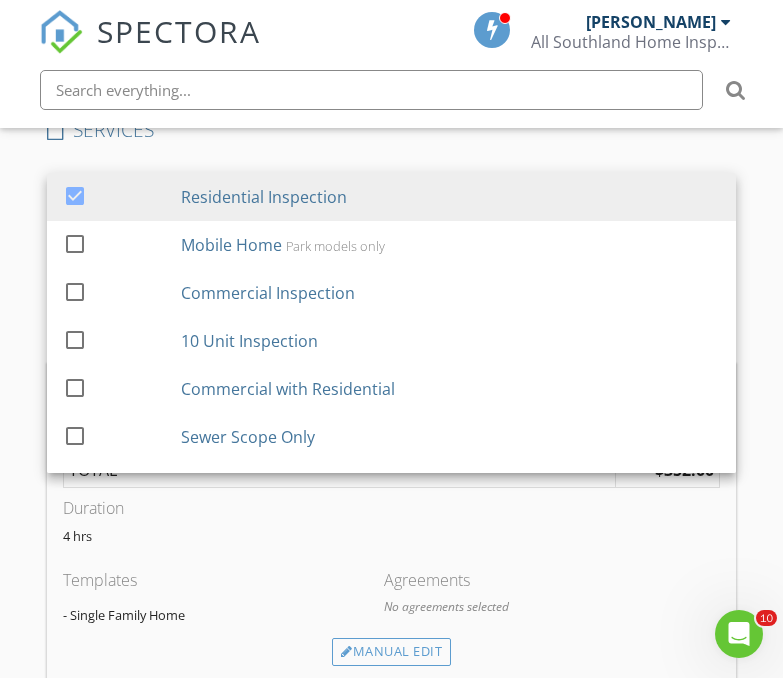 scroll, scrollTop: 1911, scrollLeft: 0, axis: vertical 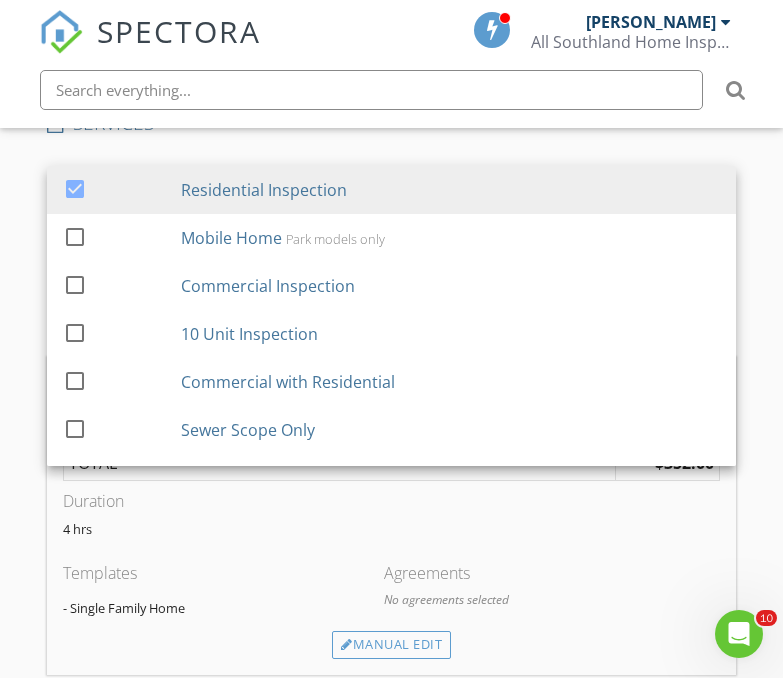click on "Duration" at bounding box center [391, 501] 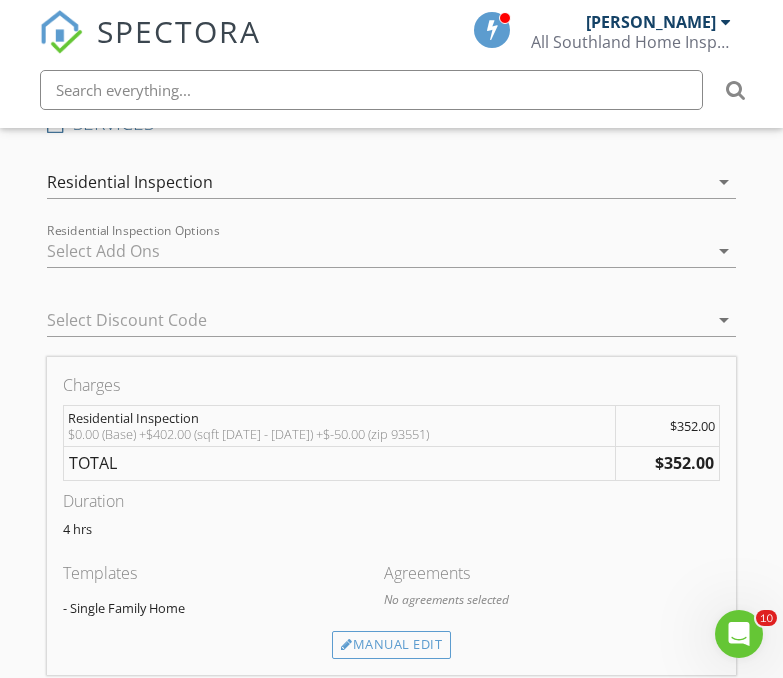click at bounding box center [377, 251] 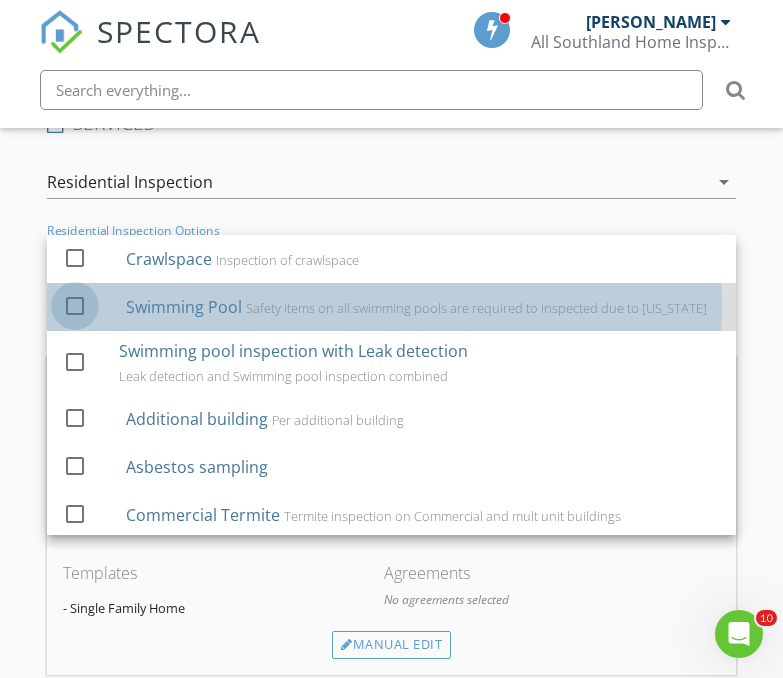 click at bounding box center [75, 305] 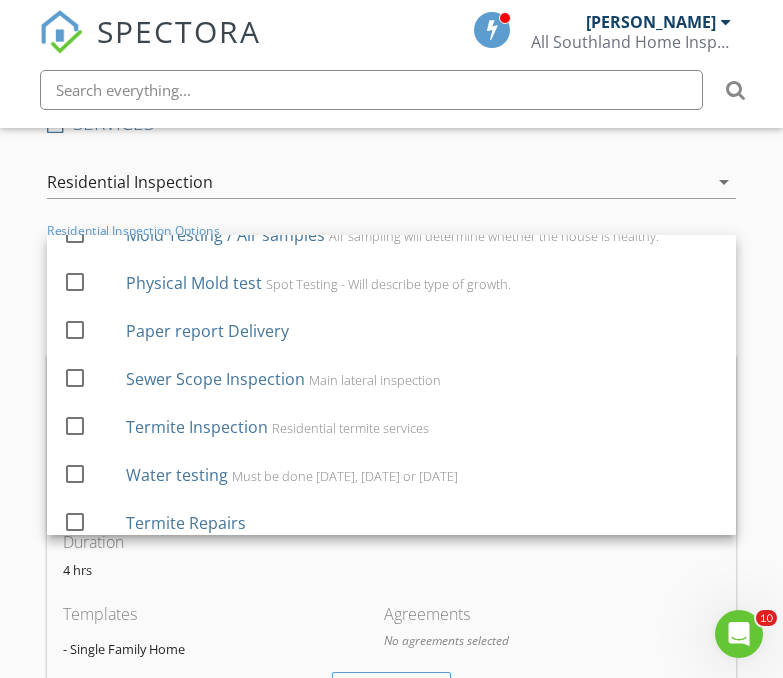 scroll, scrollTop: 346, scrollLeft: 0, axis: vertical 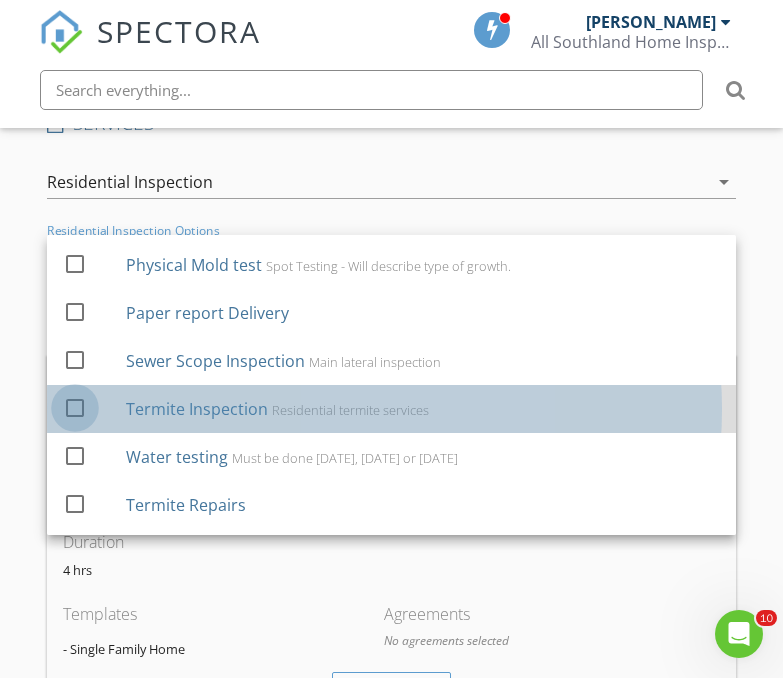 click at bounding box center [75, 407] 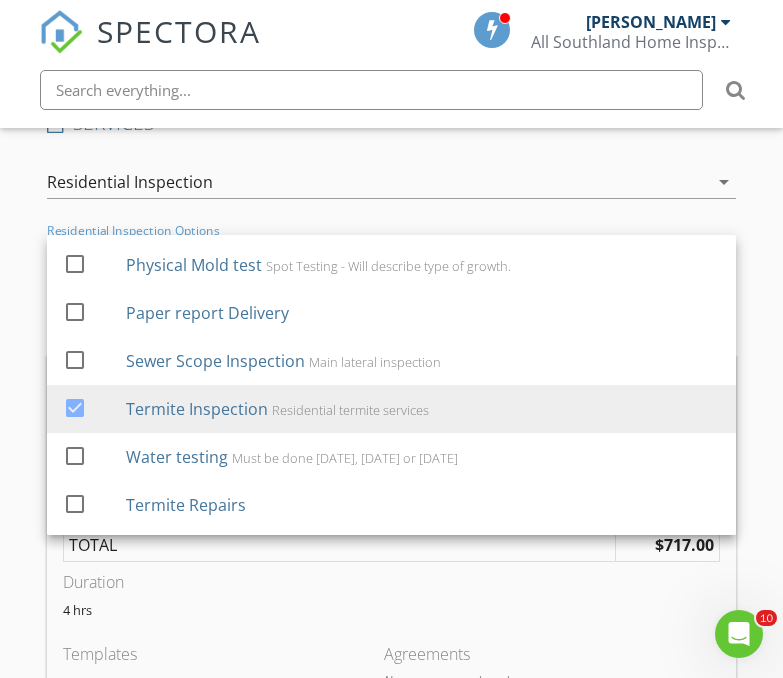 click on "New Inspection
Click here to use the New Order Form
INSPECTOR(S)
check_box   Wayne Wolven   PRIMARY   check_box_outline_blank   Hector Avila     check_box_outline_blank   Miguel Zuniga     Wayne Wolven arrow_drop_down   check_box_outline_blank Wayne Wolven specifically requested
Date/Time
07/12/2025 9:00 AM
Location
Address Search       Address 40836 36th St W   Unit   City Palmdale   State CA   Zip 93551   County Los Angeles     Square Feet 1518   Year Built 1956   Foundation Slab arrow_drop_down     Wayne Wolven     13.6 miles     (21 minutes)
client
check_box Enable Client CC email for this inspection   Client Search     check_box_outline_blank Client is a Company/Organization     First Name Jasmin   Last Name Garciaq   Email jqarciaw0721@gmail.com   CC Email   Phone 661-317-1530           Notes   Private Notes       Client Search" at bounding box center [391, 432] 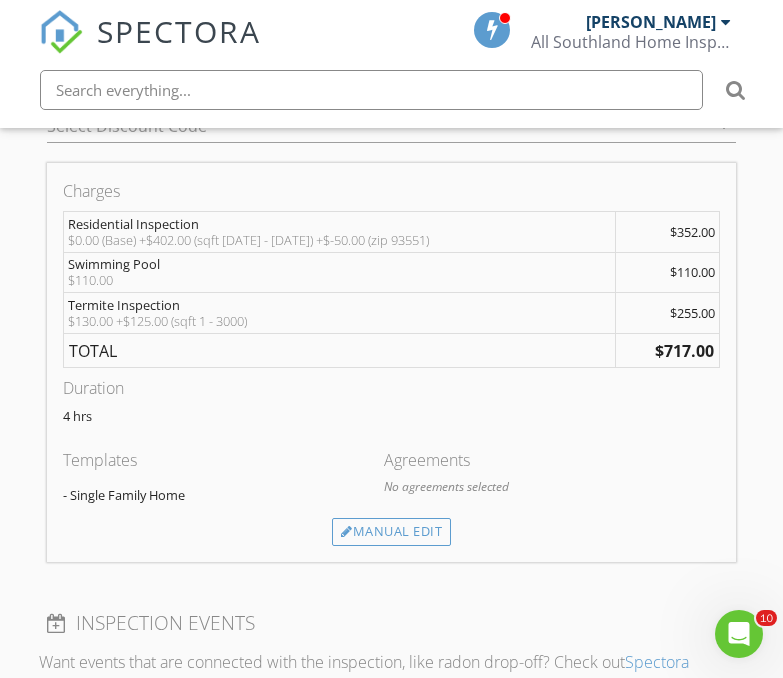 scroll, scrollTop: 2133, scrollLeft: 0, axis: vertical 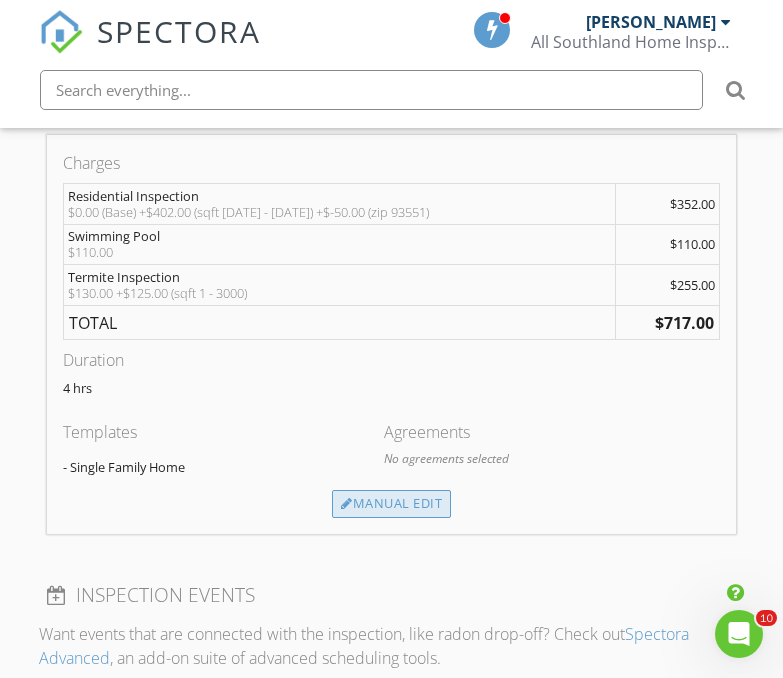 click on "Manual Edit" at bounding box center [391, 504] 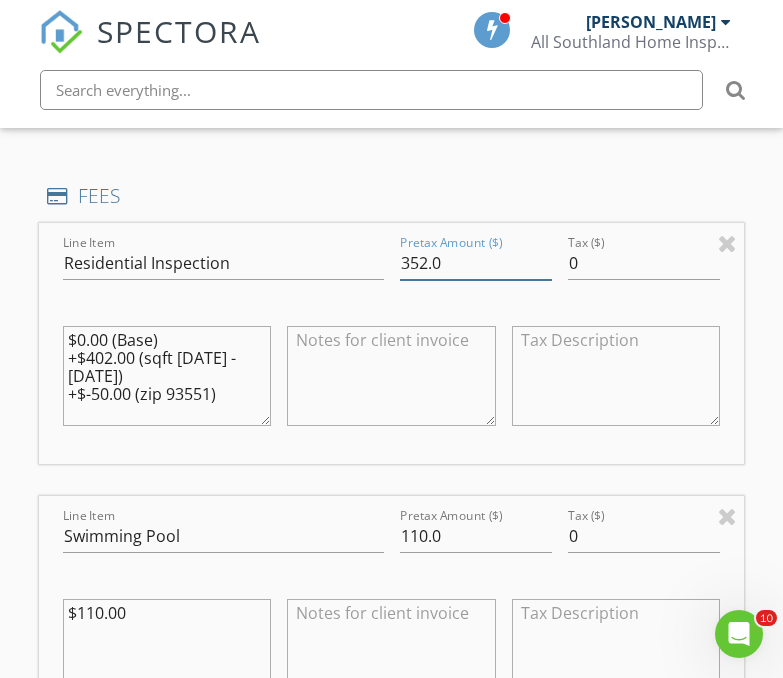click on "352.0" at bounding box center (476, 263) 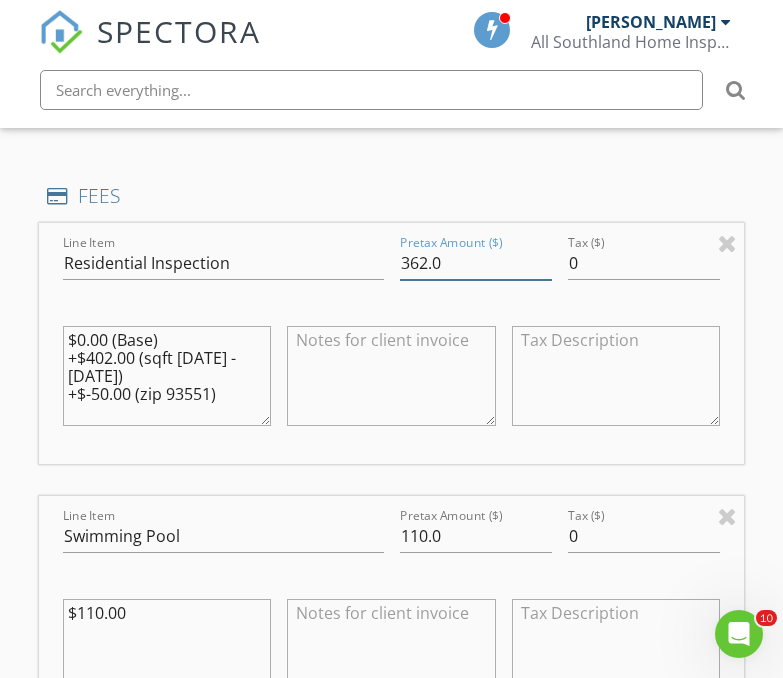 type on "362.0" 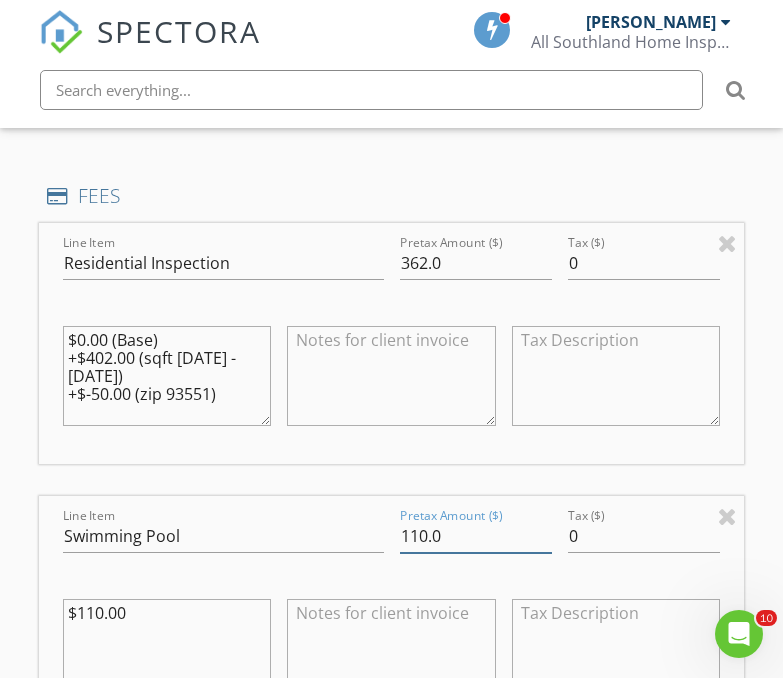 type on "1" 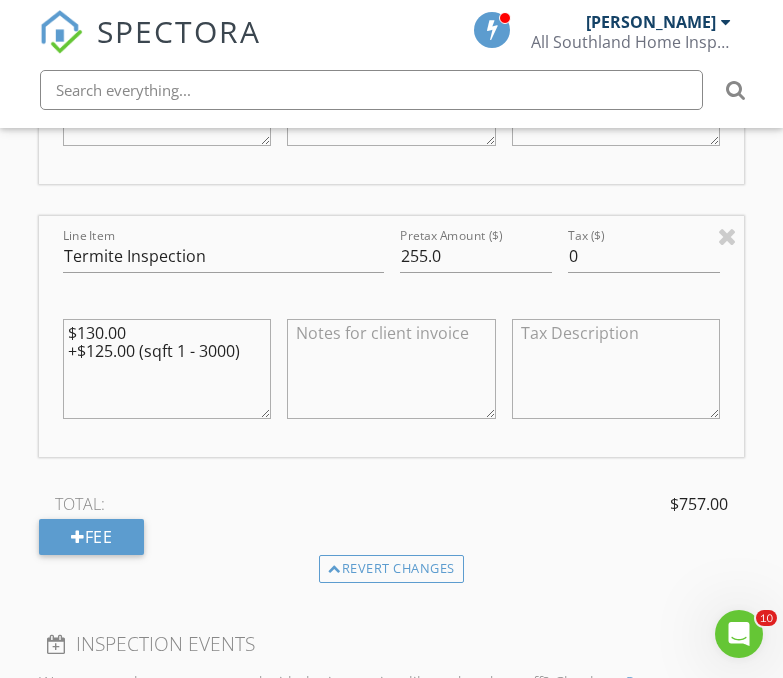 scroll, scrollTop: 2694, scrollLeft: 0, axis: vertical 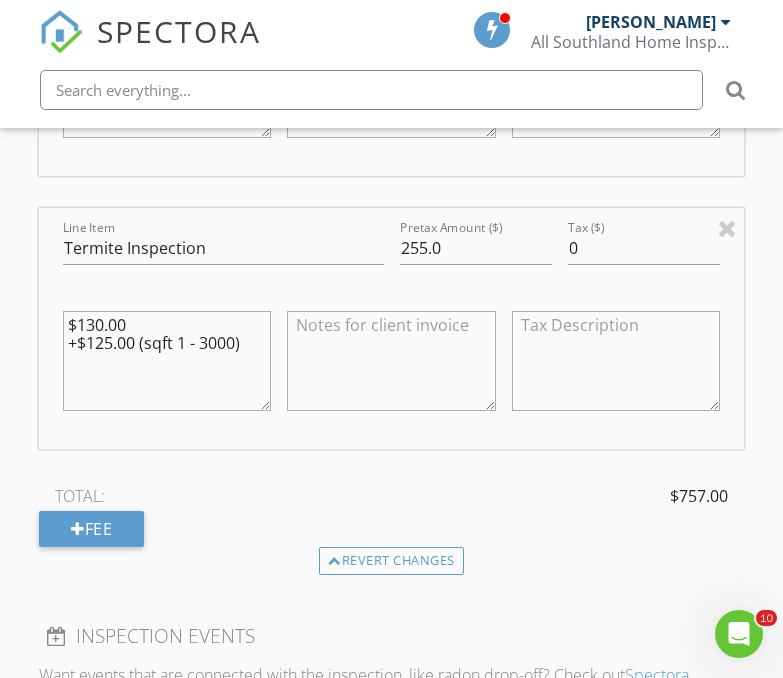 type on "140.0" 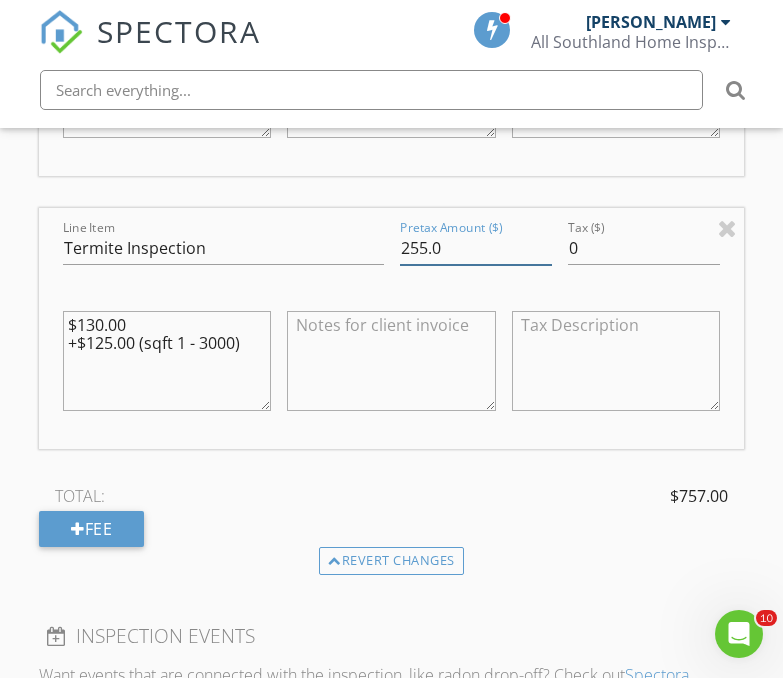 drag, startPoint x: 427, startPoint y: 248, endPoint x: 385, endPoint y: 258, distance: 43.174065 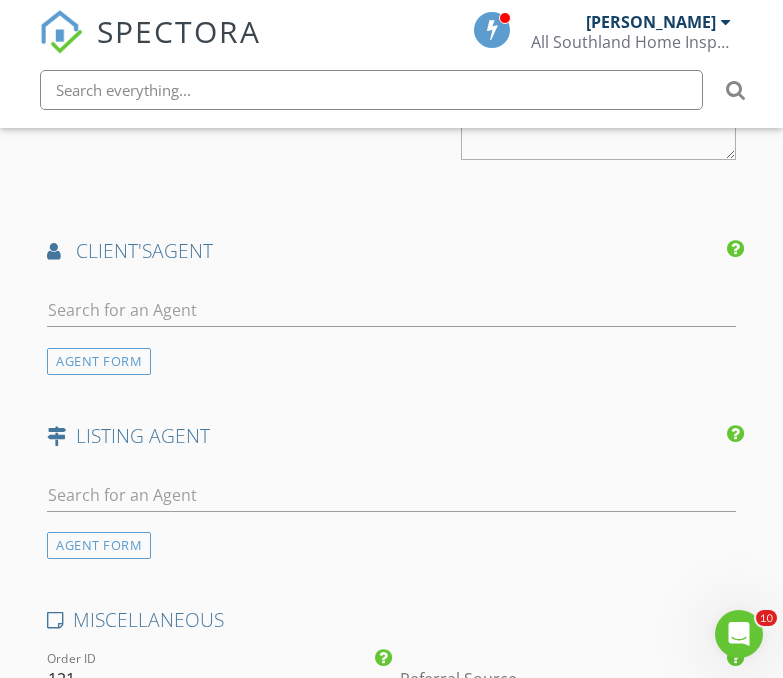 scroll, scrollTop: 3499, scrollLeft: 0, axis: vertical 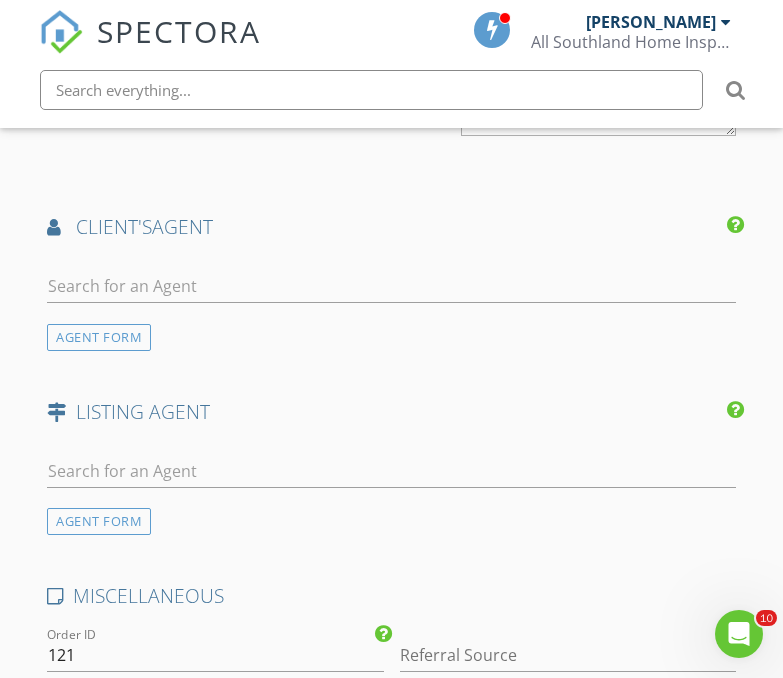 type on "140.0" 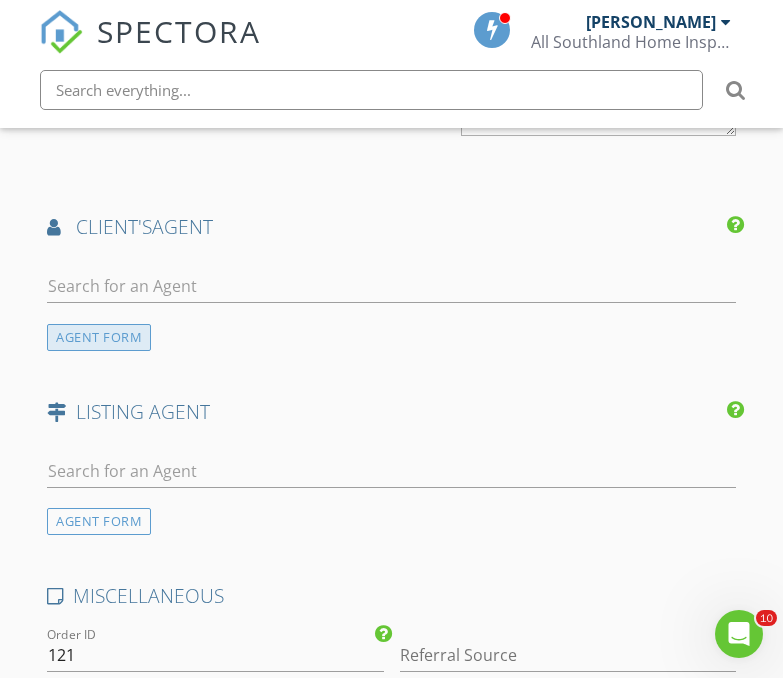 click on "AGENT FORM" at bounding box center (99, 337) 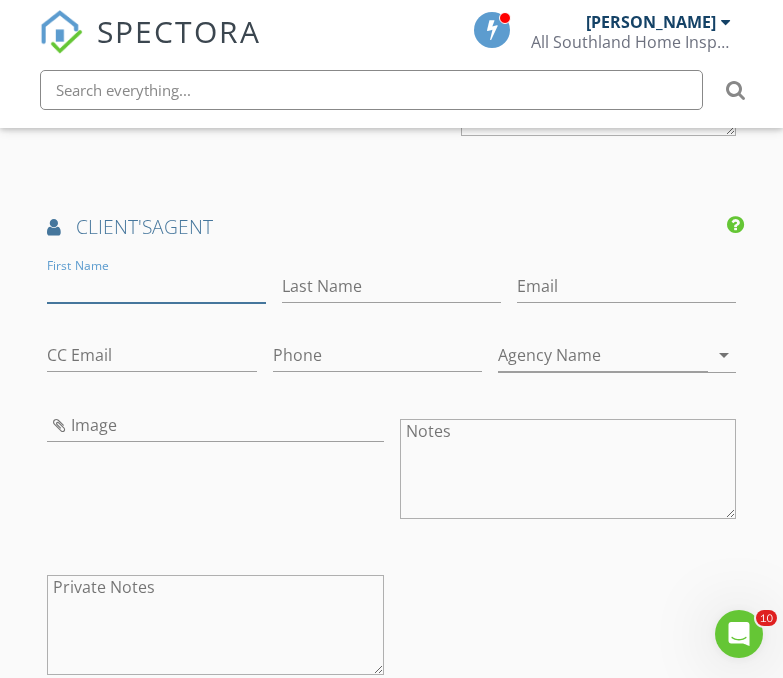 click on "First Name" at bounding box center (156, 286) 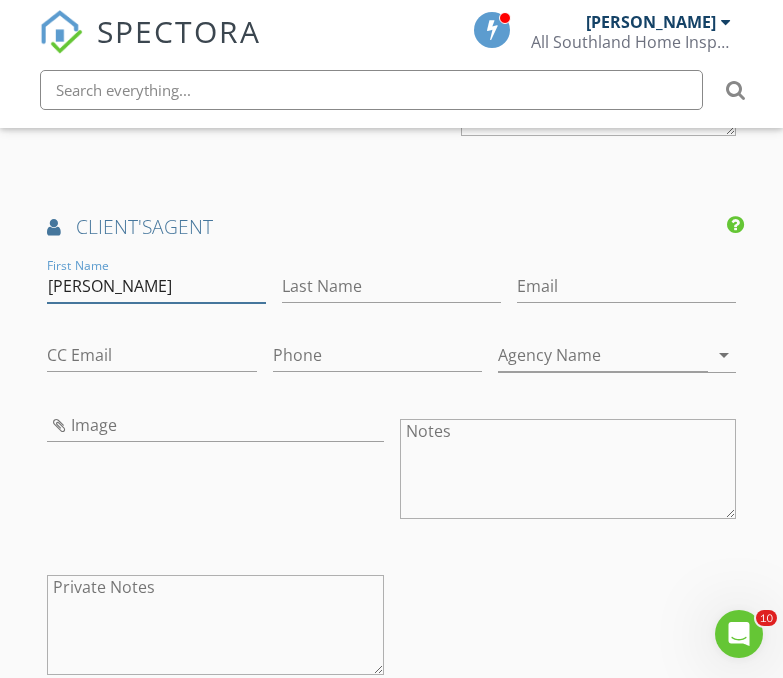 type on "[PERSON_NAME]" 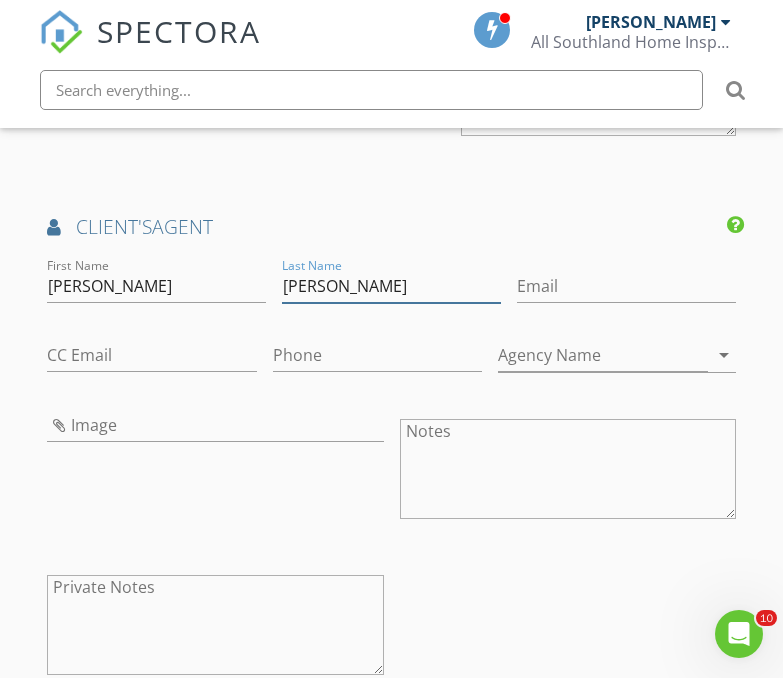 type on "[PERSON_NAME]" 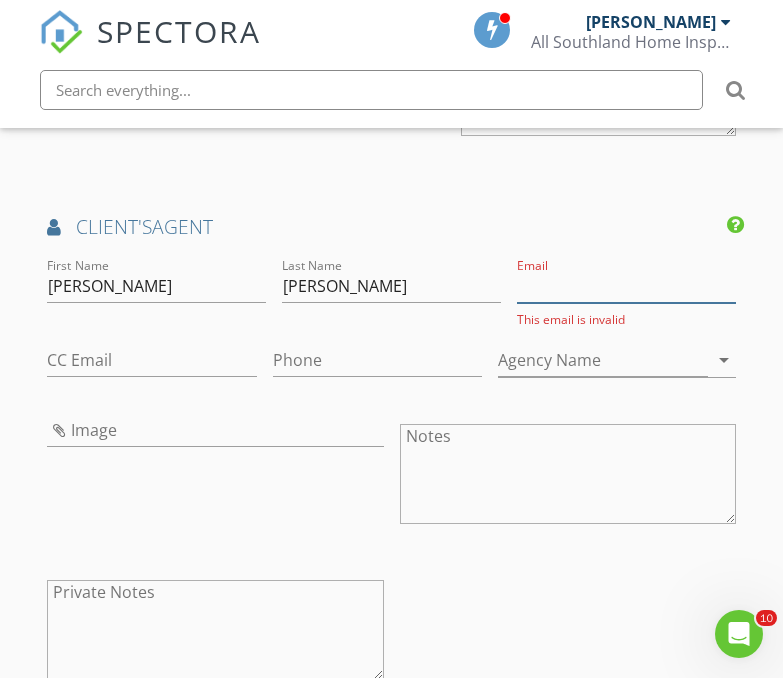 click on "Email" at bounding box center [626, 286] 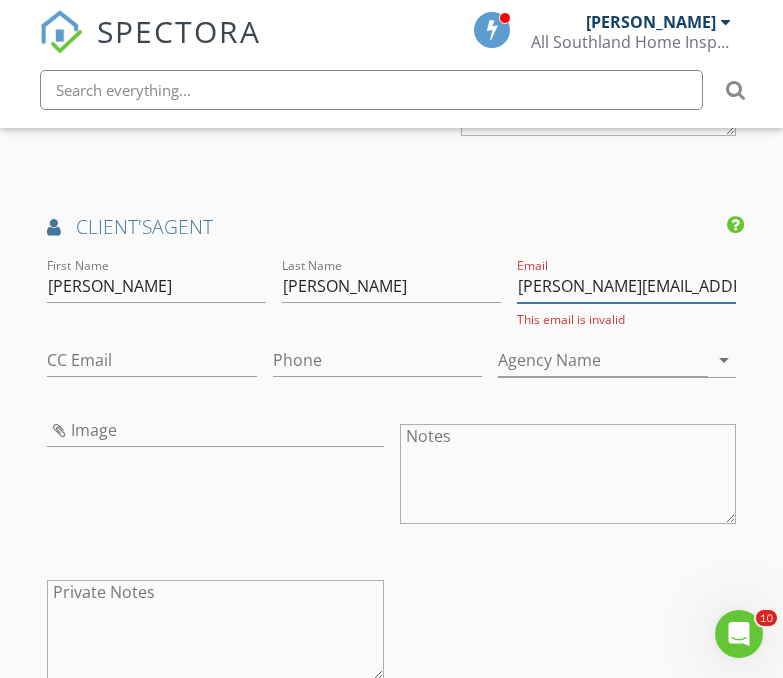 scroll, scrollTop: 0, scrollLeft: 36, axis: horizontal 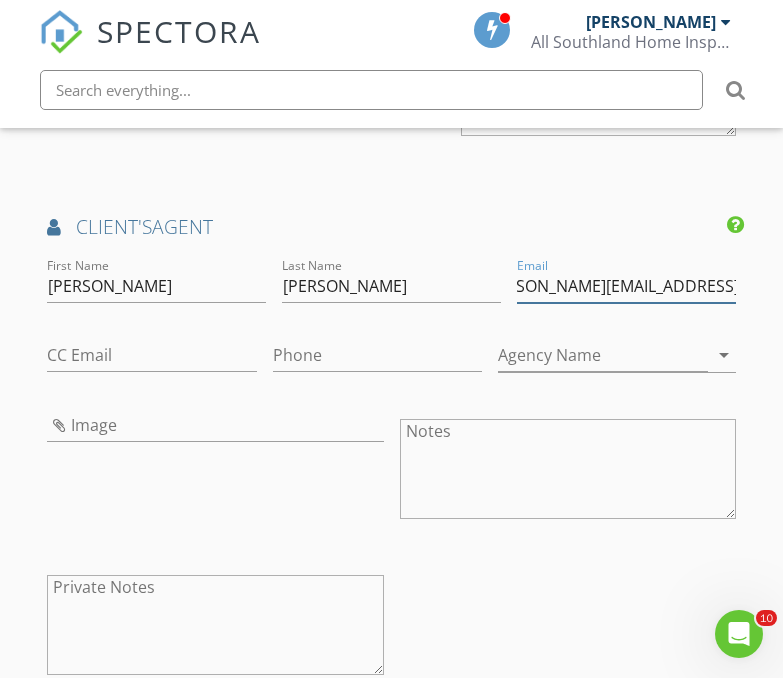 type on "[PERSON_NAME][EMAIL_ADDRESS][DOMAIN_NAME]" 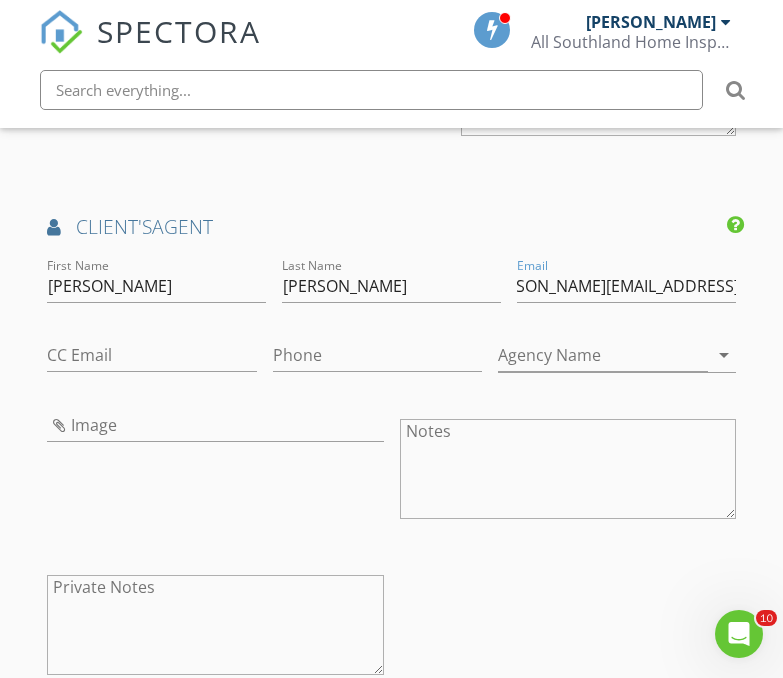 scroll, scrollTop: 0, scrollLeft: 0, axis: both 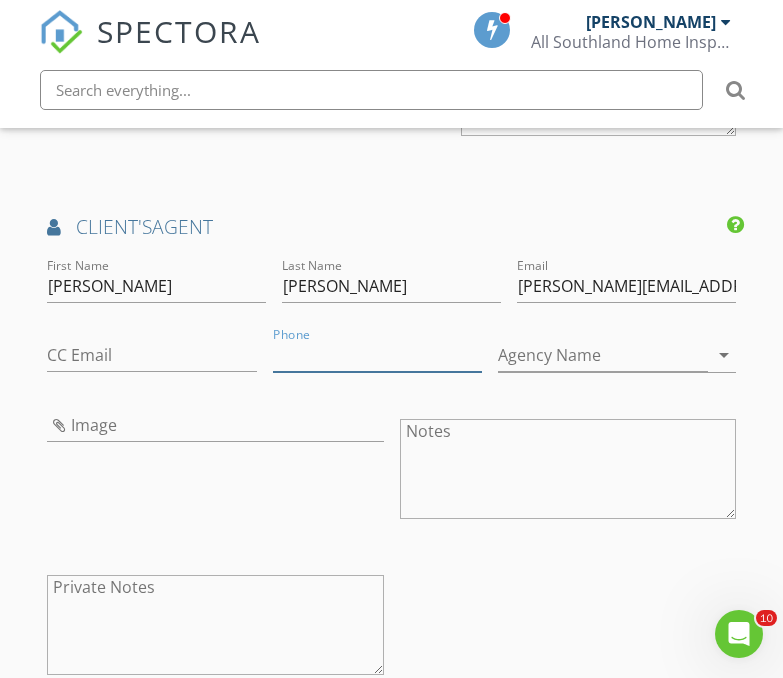 click on "Phone" at bounding box center (378, 355) 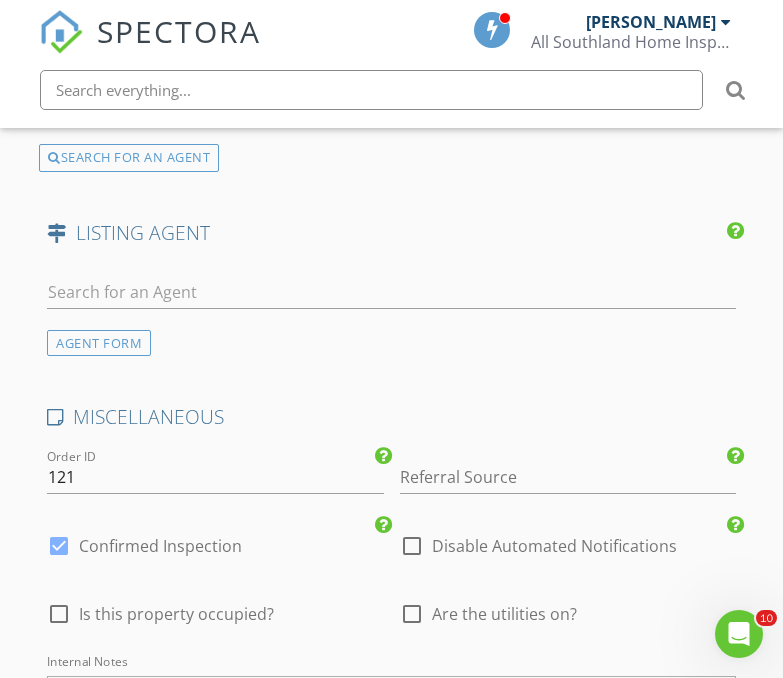 scroll, scrollTop: 4077, scrollLeft: 0, axis: vertical 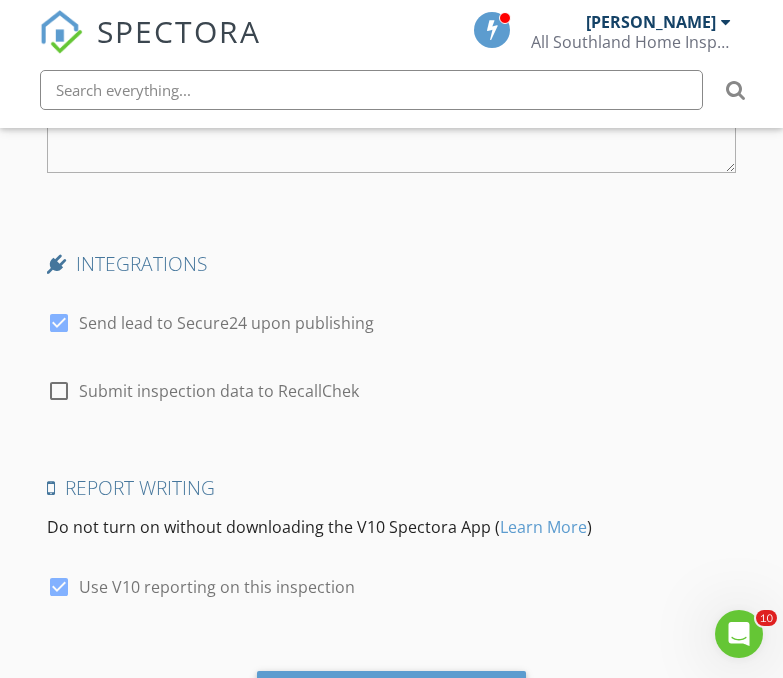 type on "[PHONE_NUMBER]" 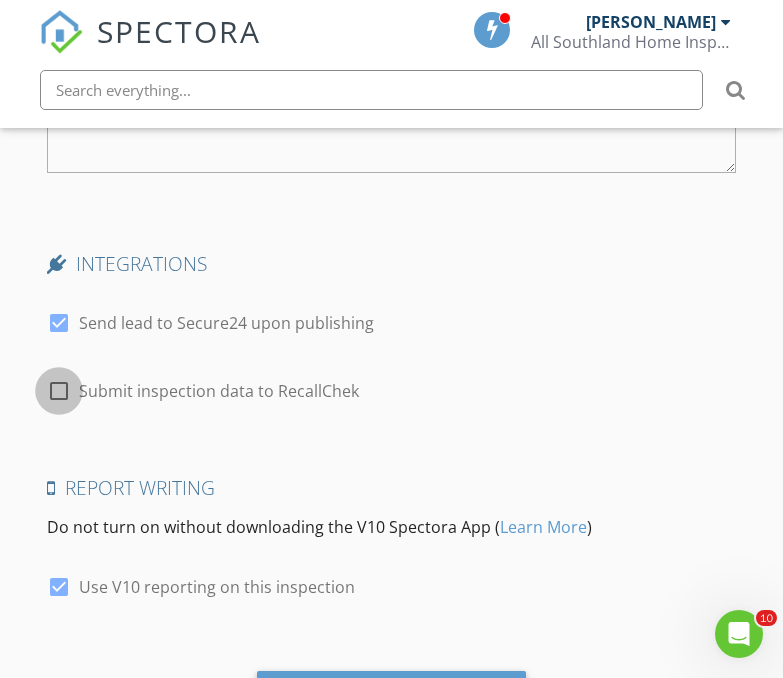 click at bounding box center (59, 391) 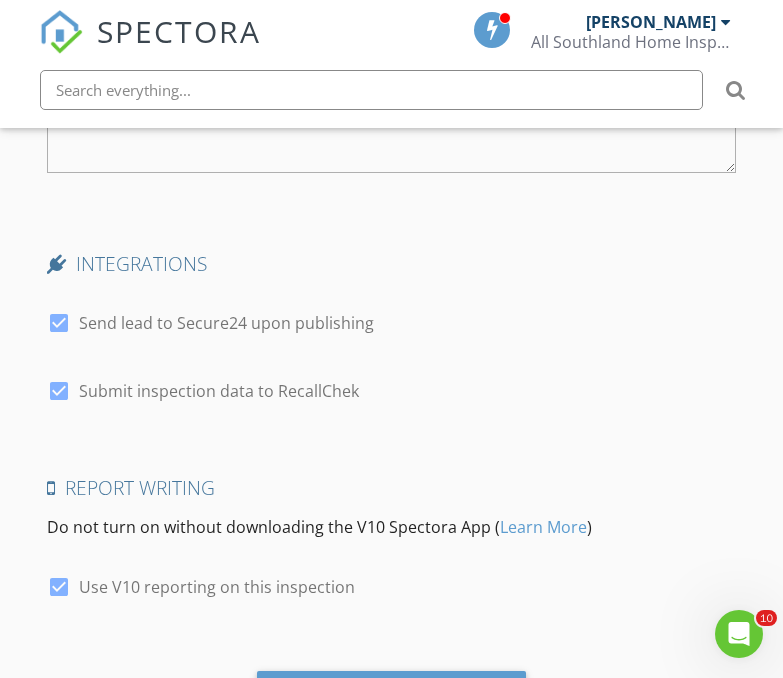 scroll, scrollTop: 4773, scrollLeft: 0, axis: vertical 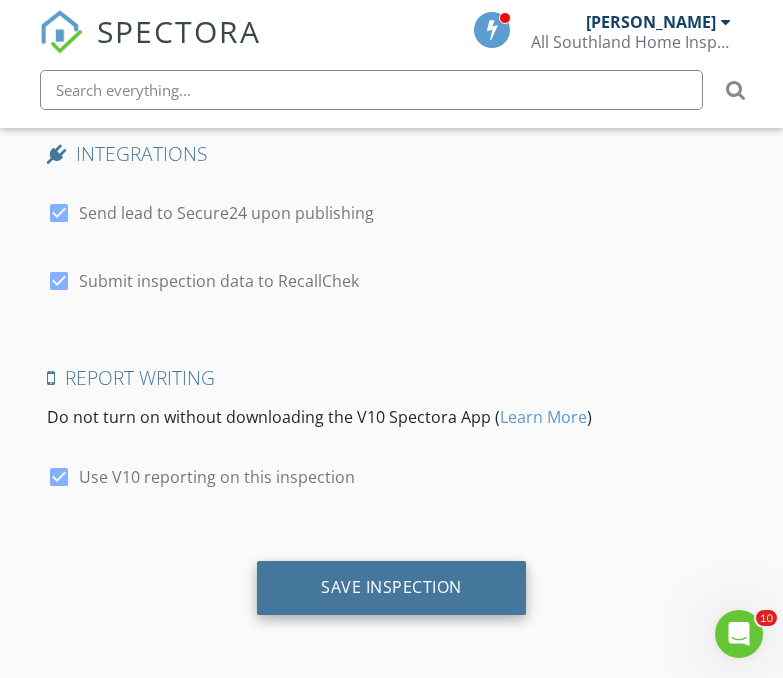 click on "Save Inspection" at bounding box center (391, 587) 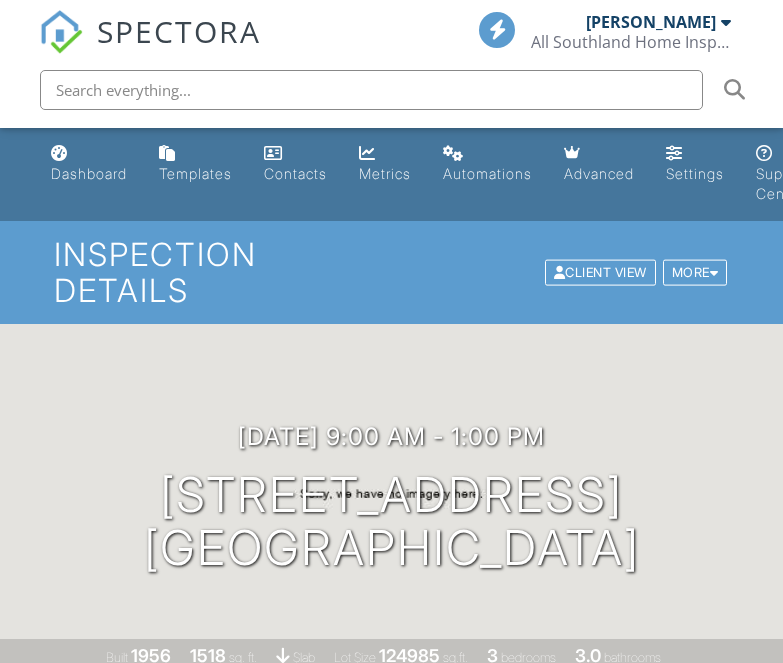 scroll, scrollTop: 0, scrollLeft: 0, axis: both 